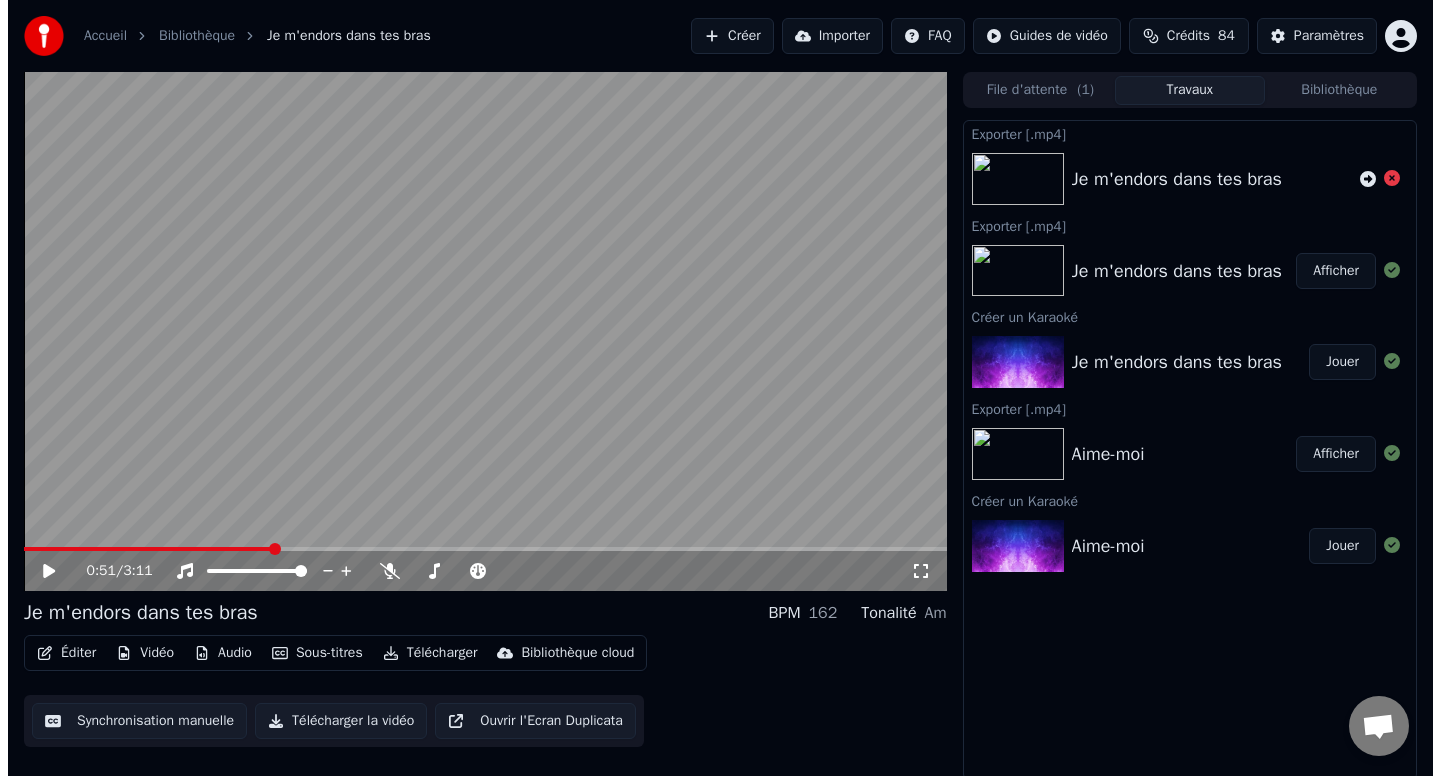 scroll, scrollTop: 0, scrollLeft: 0, axis: both 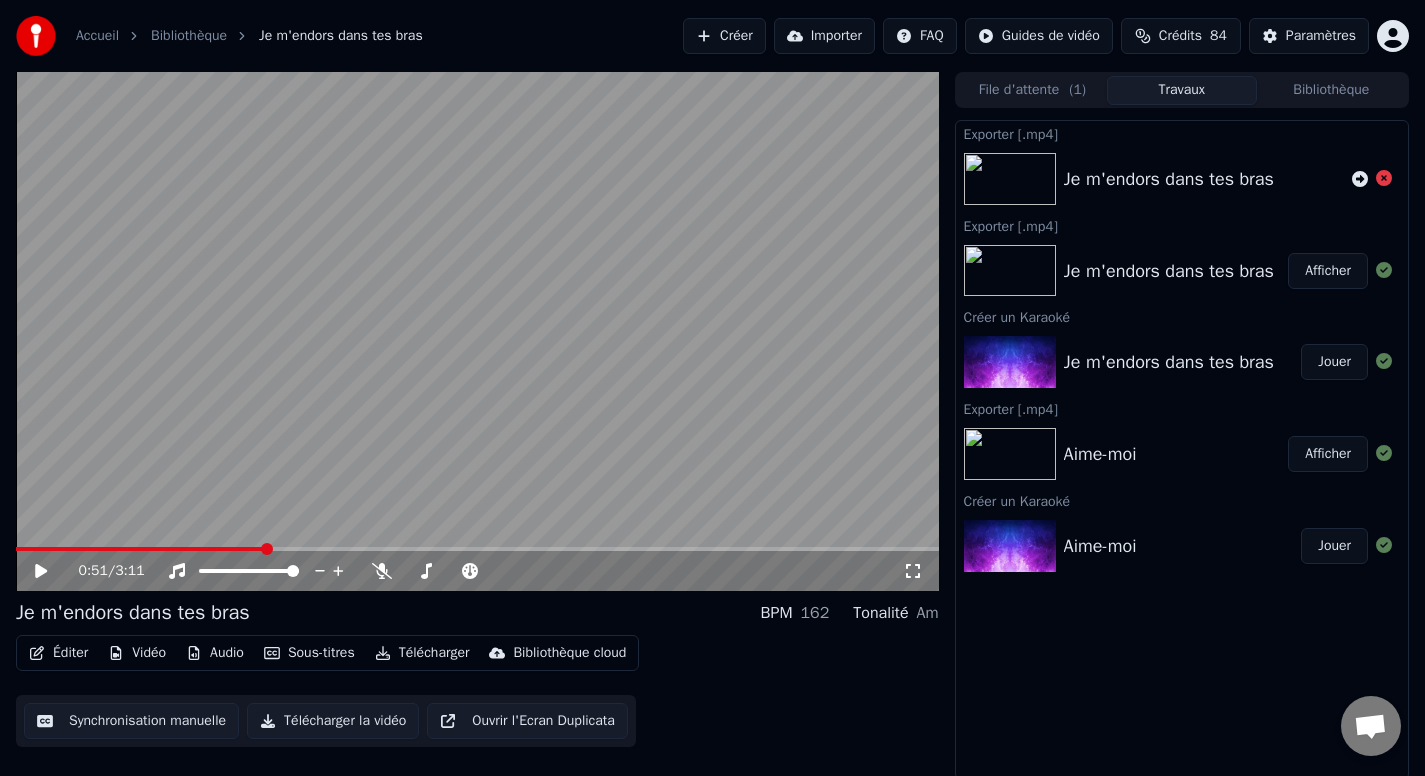click on "Accueil" at bounding box center (97, 36) 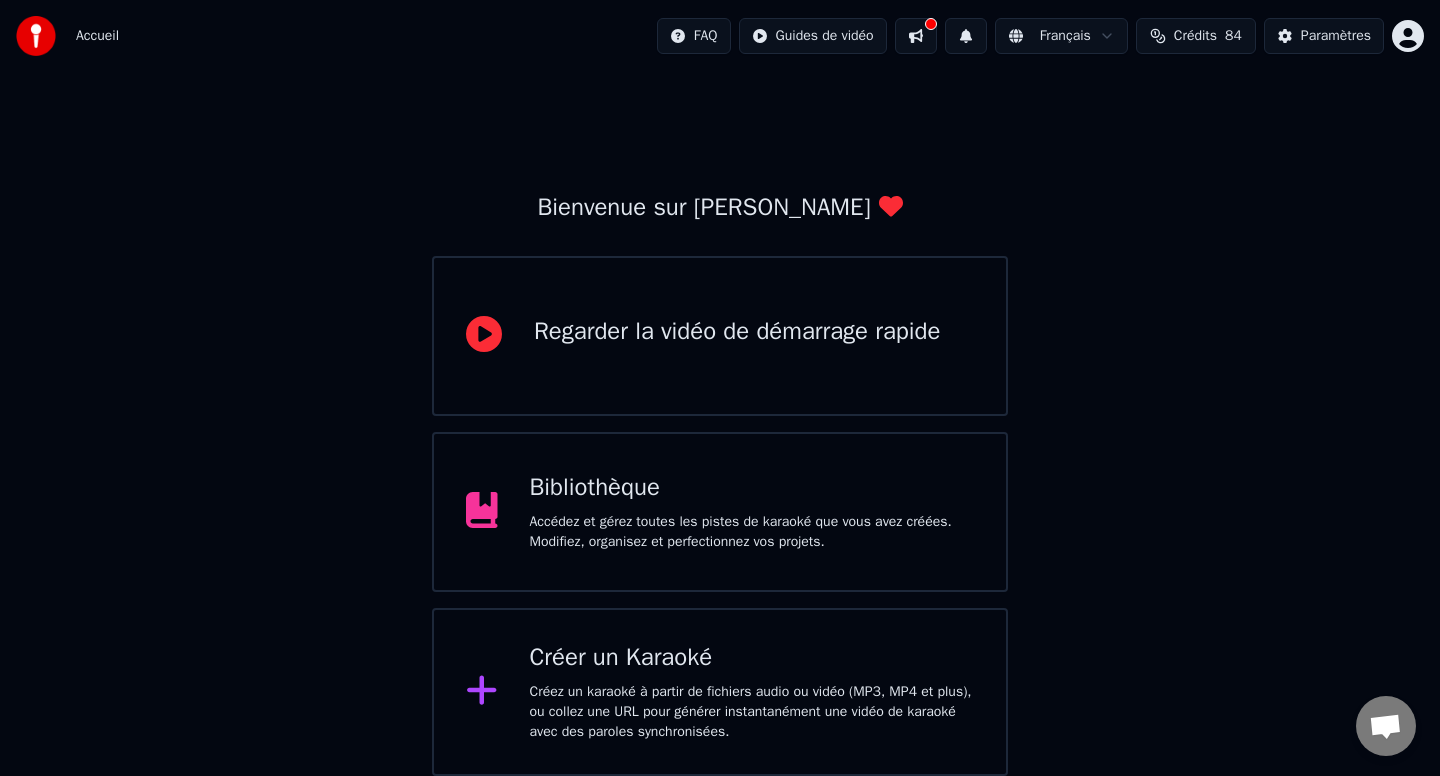 click on "Créer un Karaoké Créez un karaoké à partir de fichiers audio ou vidéo (MP3, MP4 et plus), ou collez une URL pour générer instantanément une vidéo de karaoké avec des paroles synchronisées." at bounding box center [720, 692] 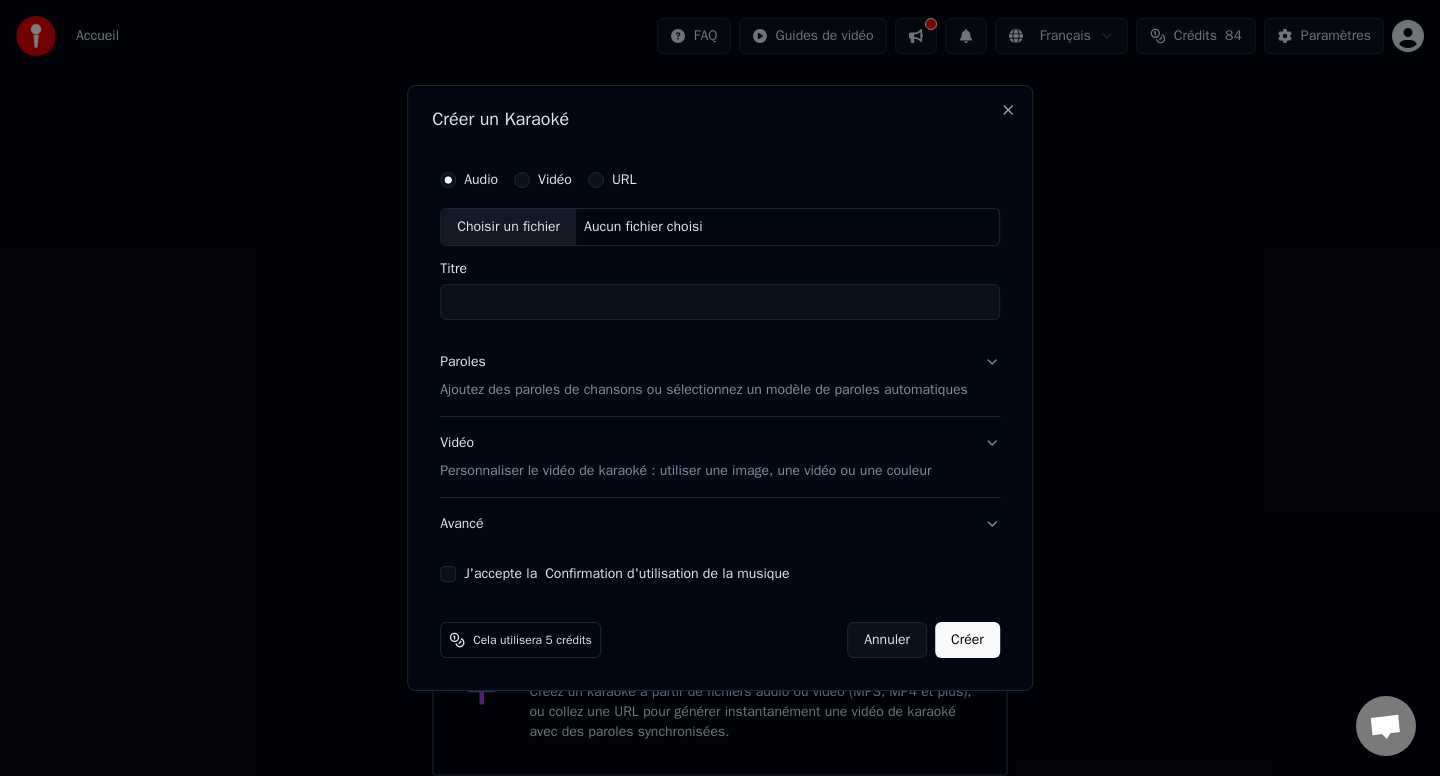 click on "Choisir un fichier" at bounding box center [508, 227] 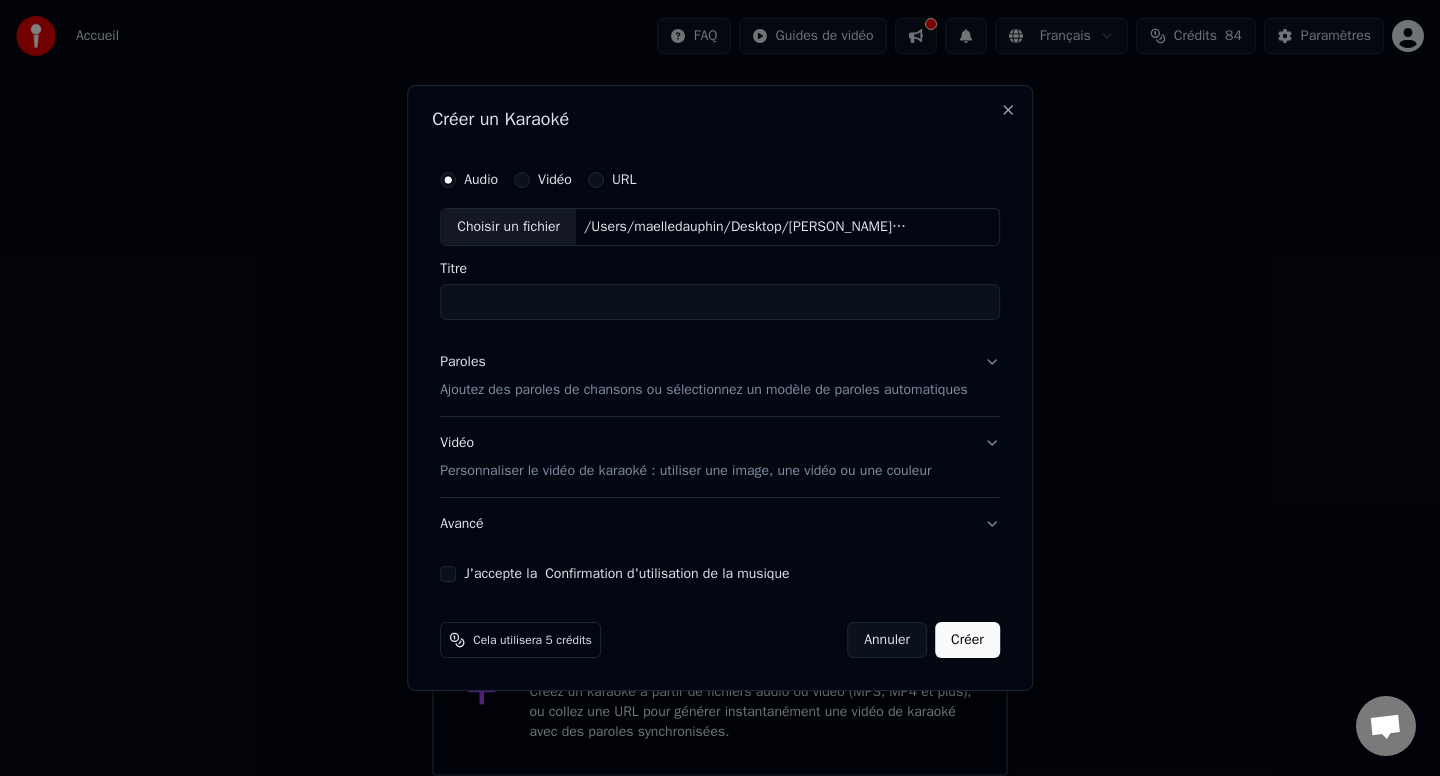 type on "******" 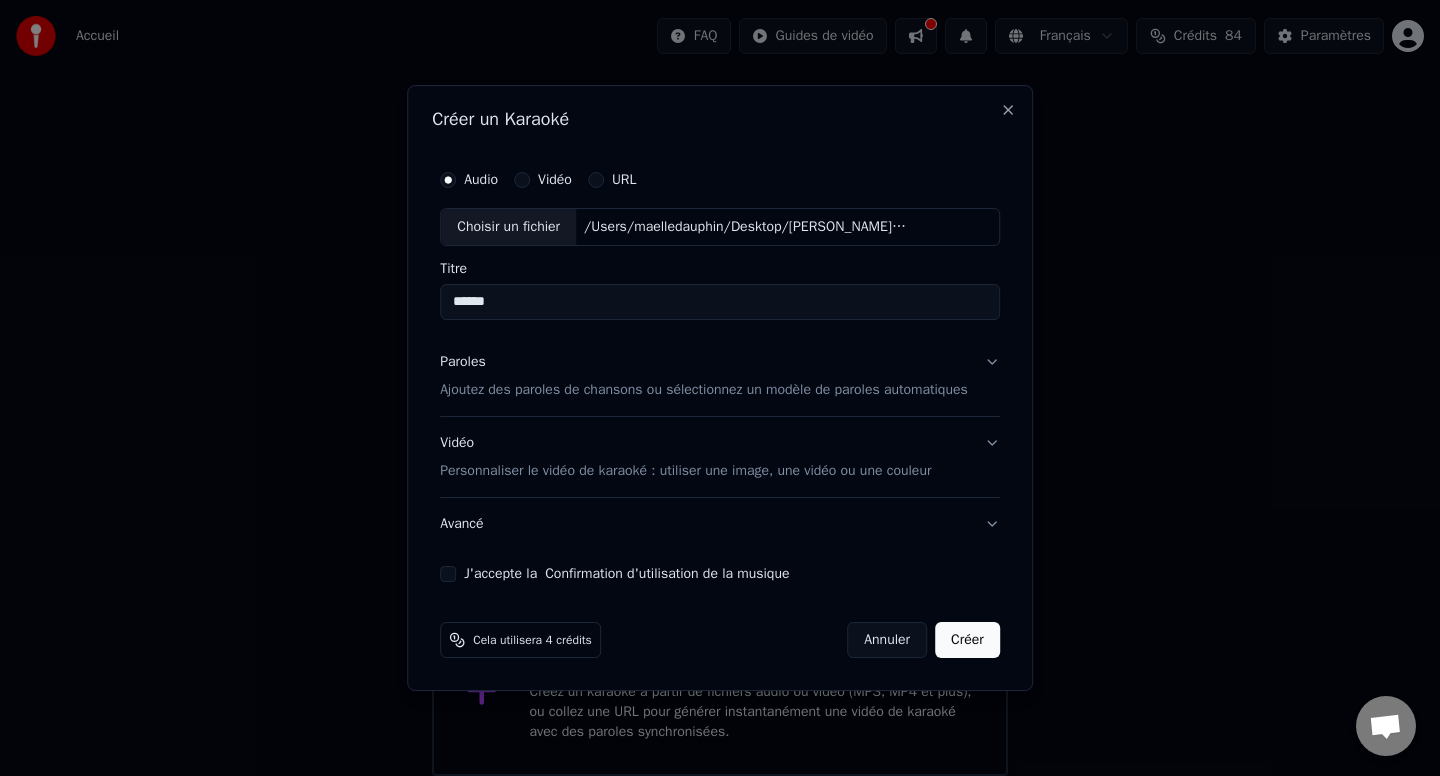 click on "Paroles Ajoutez des paroles de chansons ou sélectionnez un modèle de paroles automatiques" at bounding box center (720, 376) 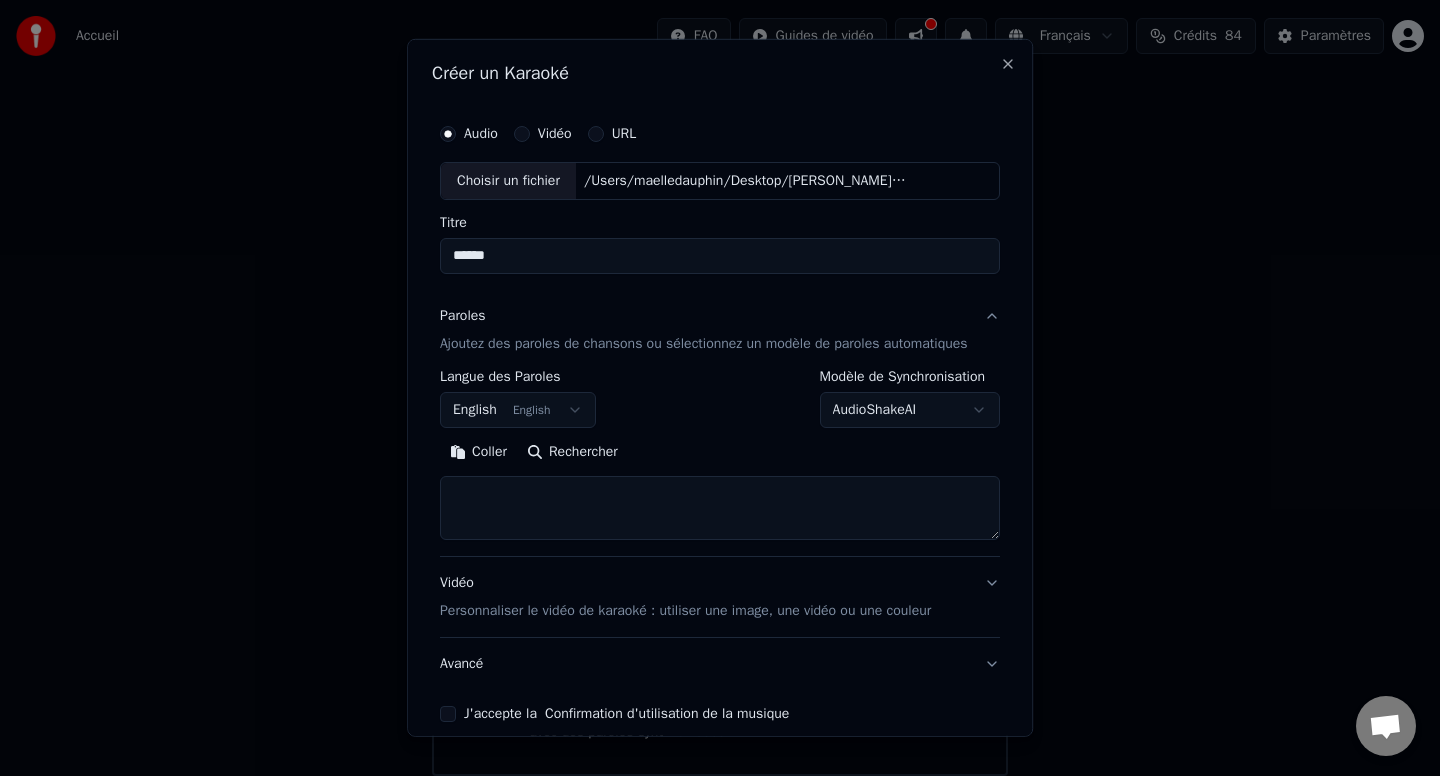 click on "English English" at bounding box center (518, 410) 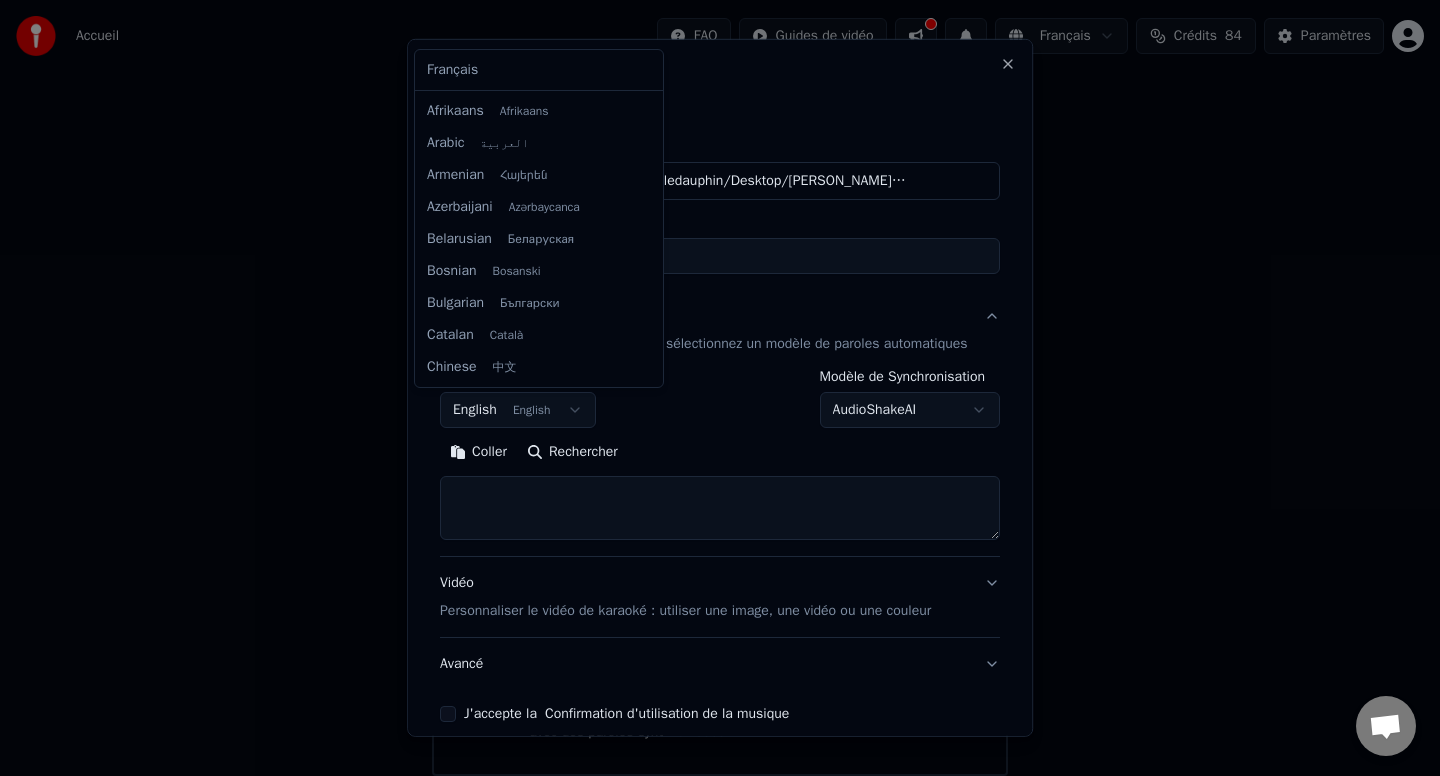 scroll, scrollTop: 160, scrollLeft: 0, axis: vertical 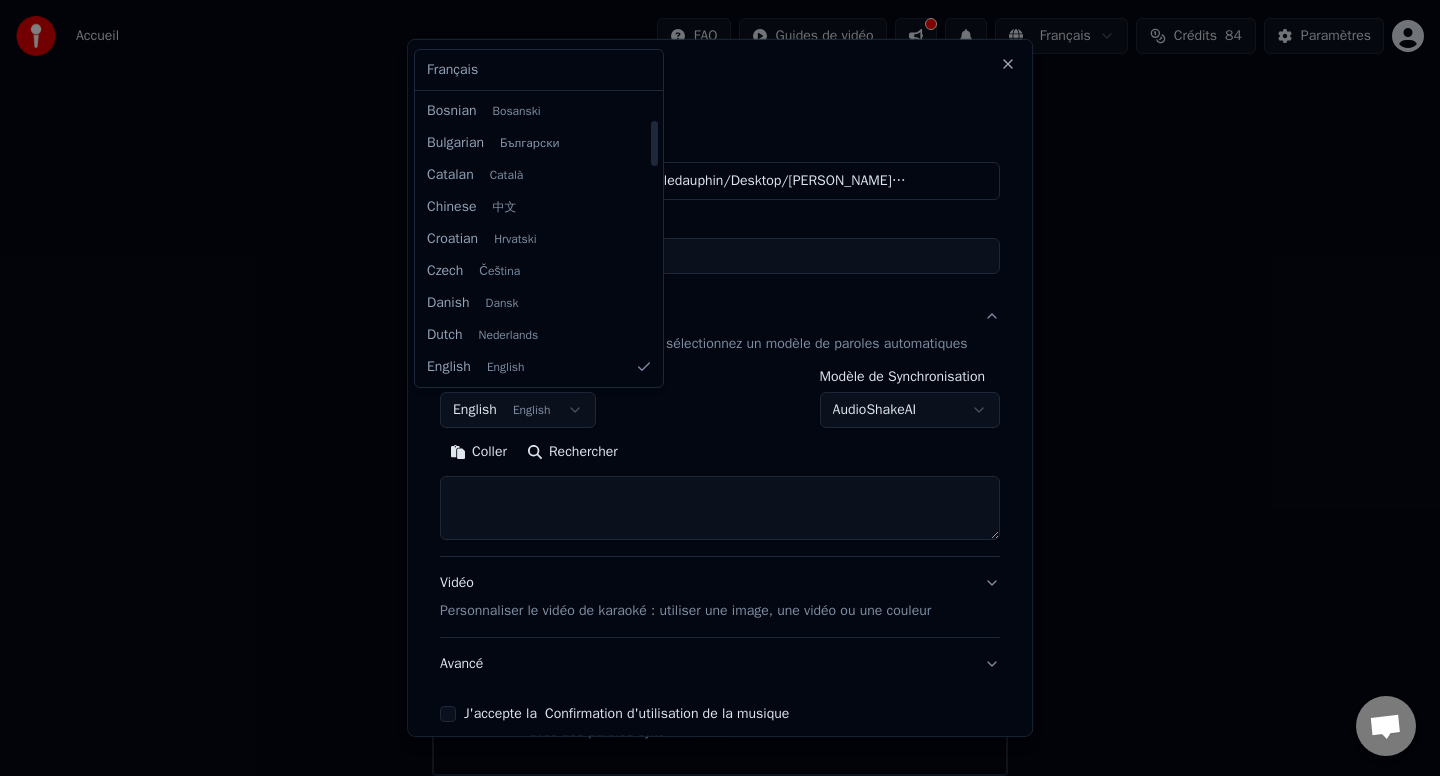 select on "**" 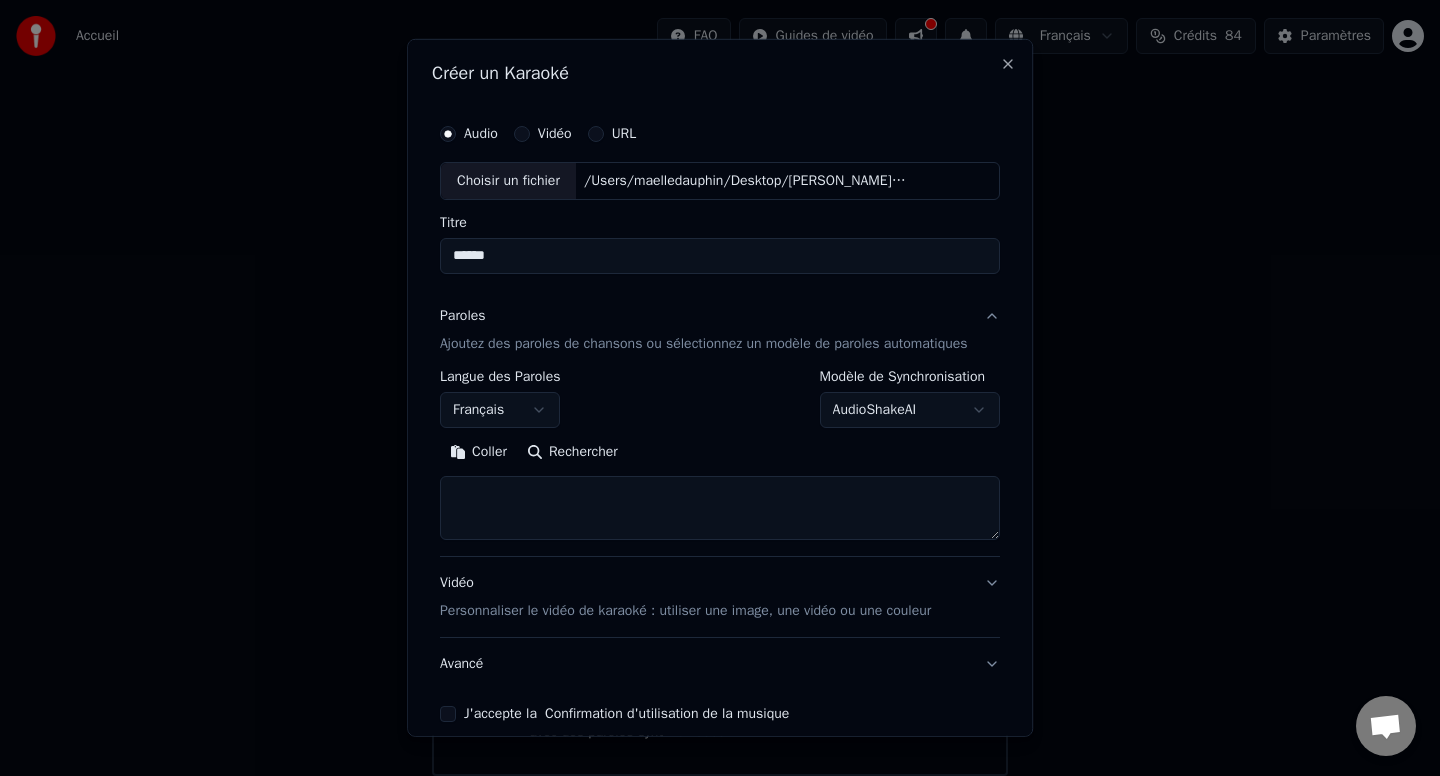 click at bounding box center (720, 508) 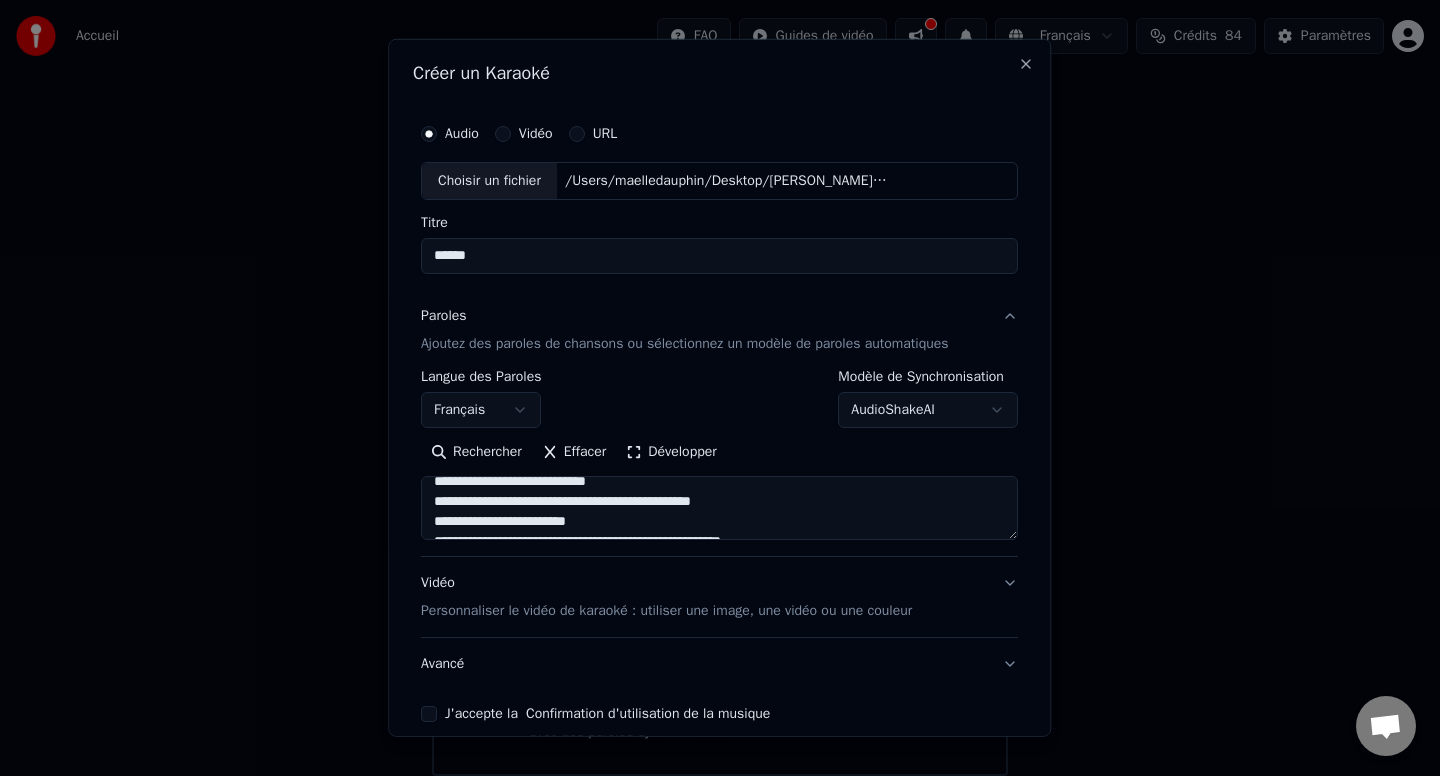 scroll, scrollTop: 278, scrollLeft: 0, axis: vertical 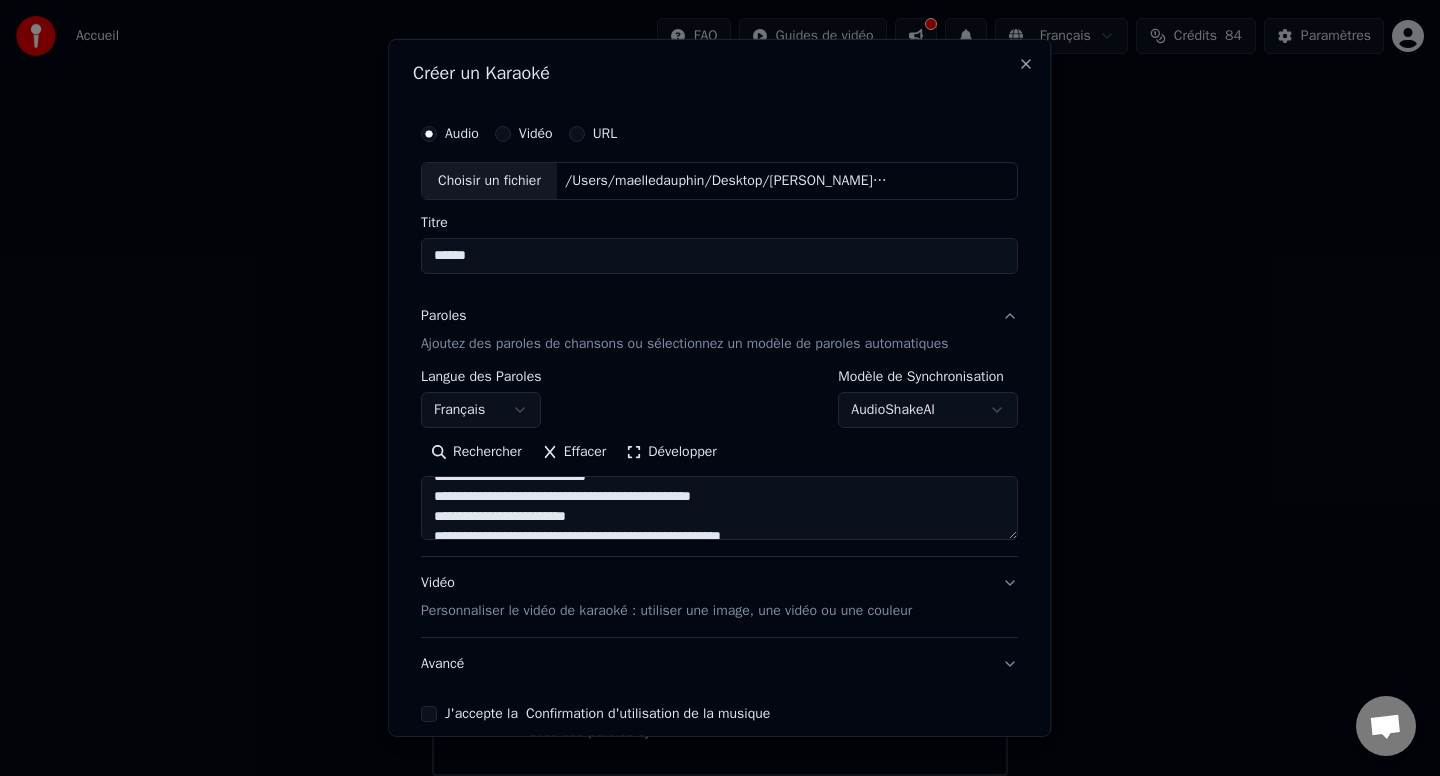 type on "**********" 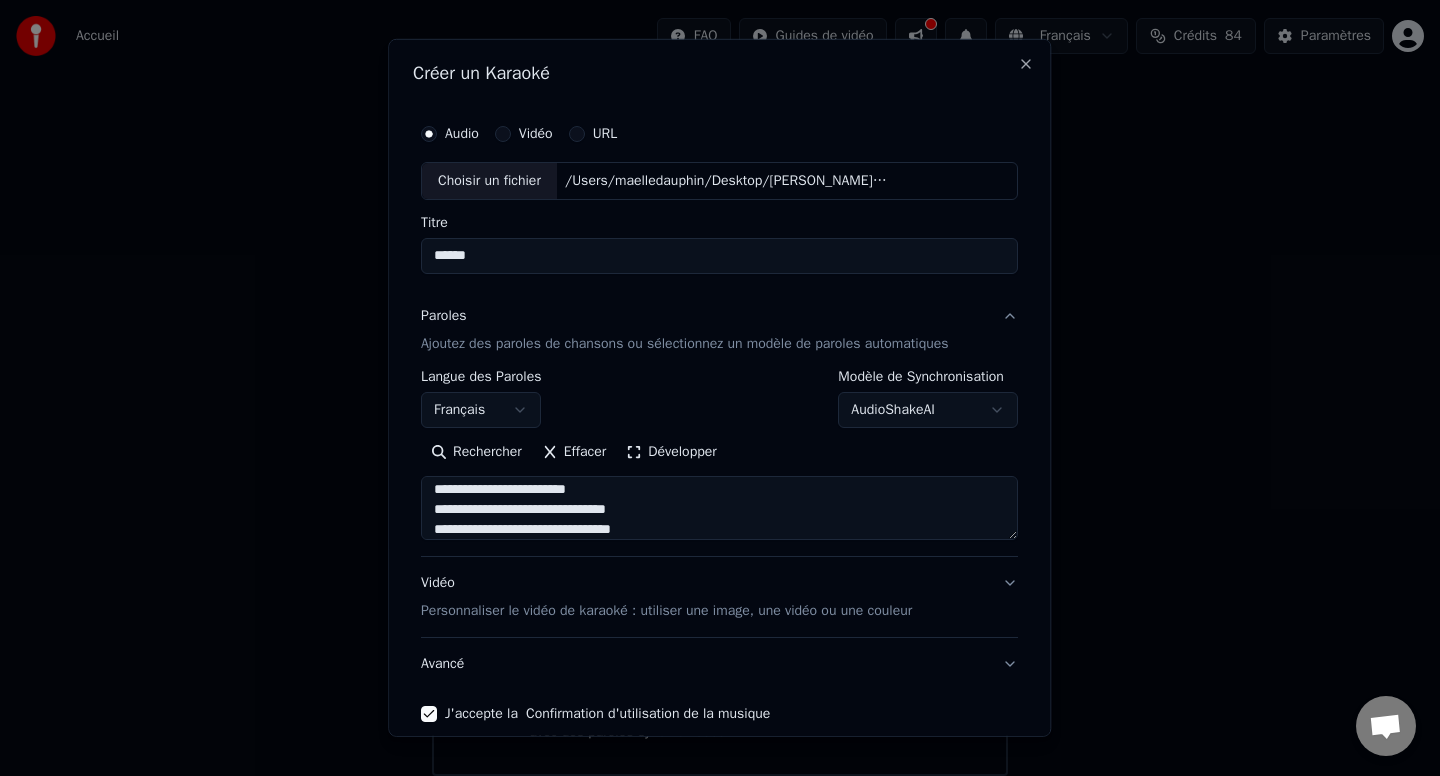 scroll, scrollTop: 497, scrollLeft: 0, axis: vertical 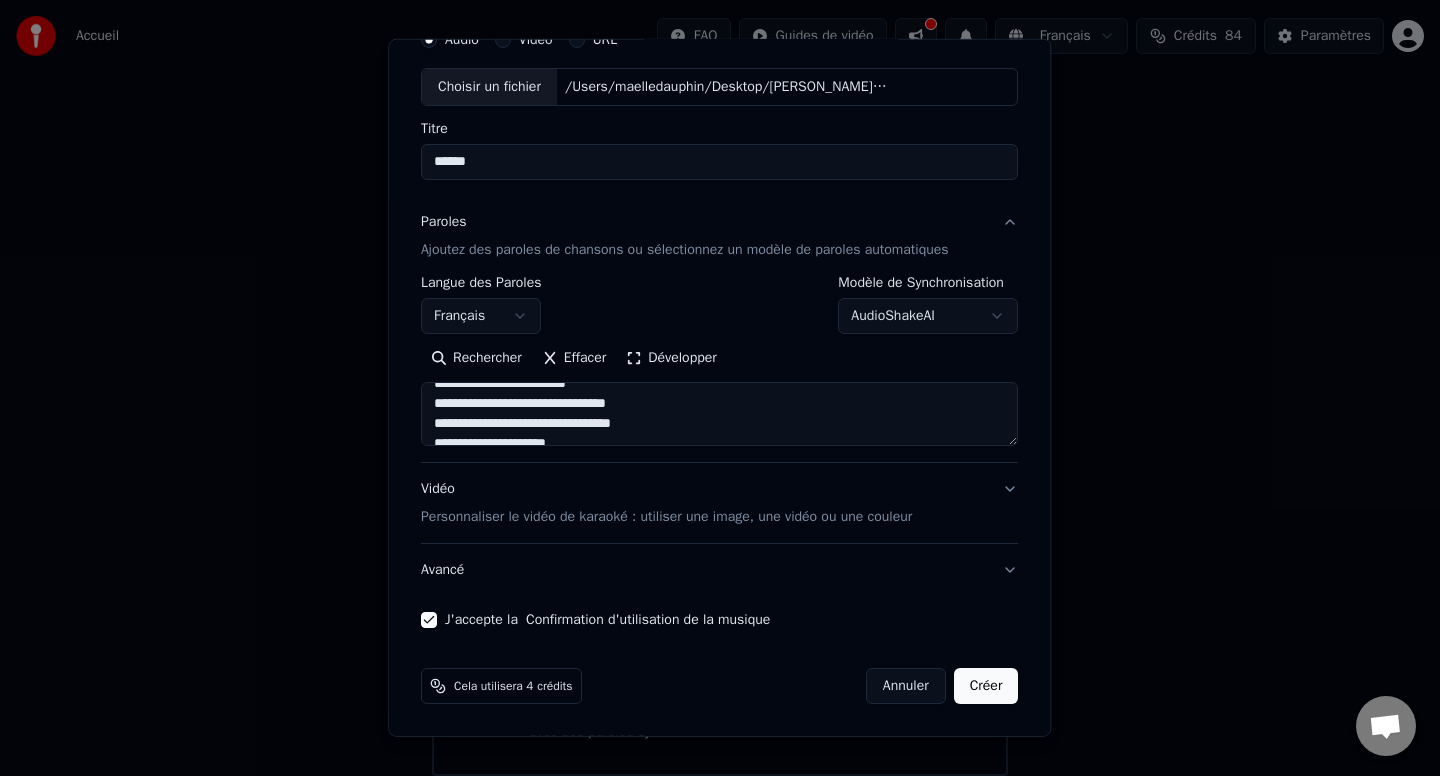 click on "Créer" at bounding box center [986, 686] 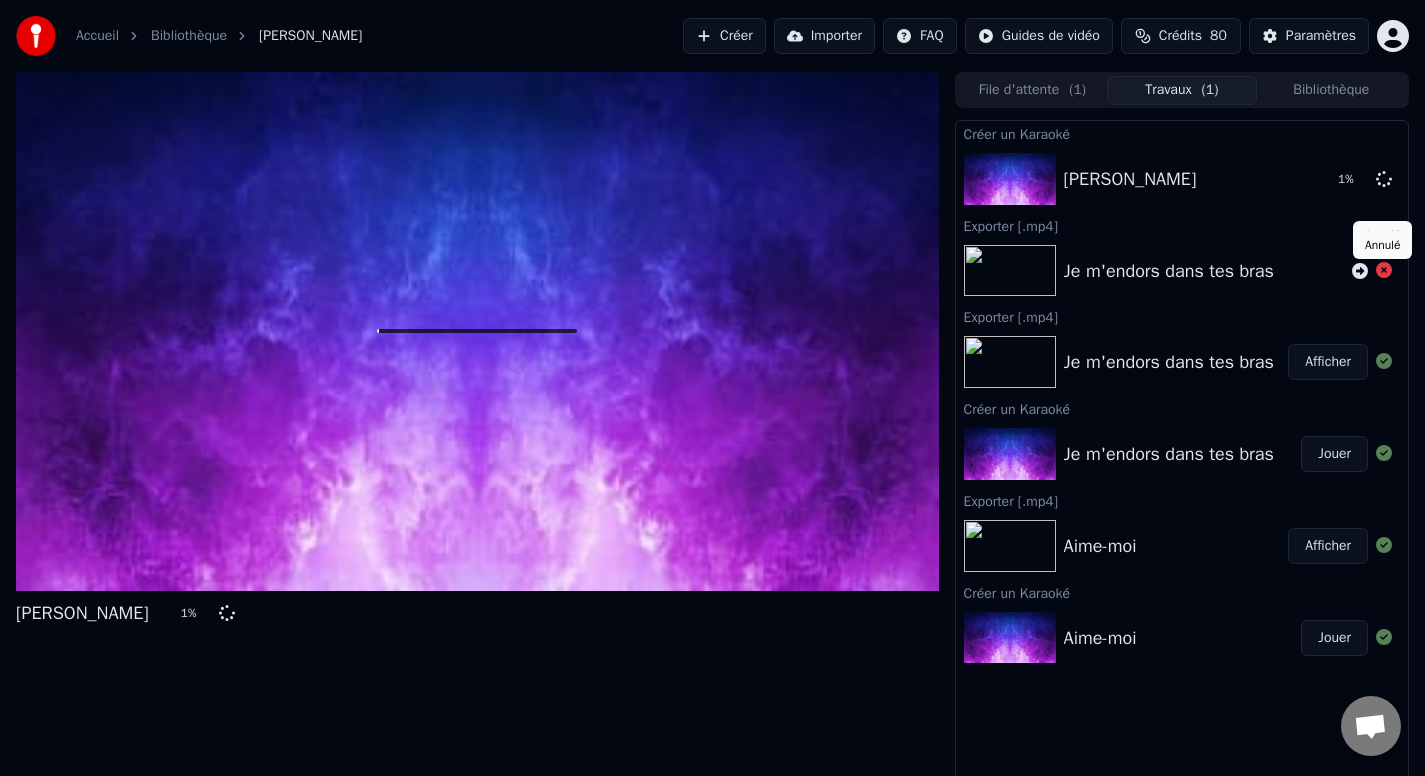 click 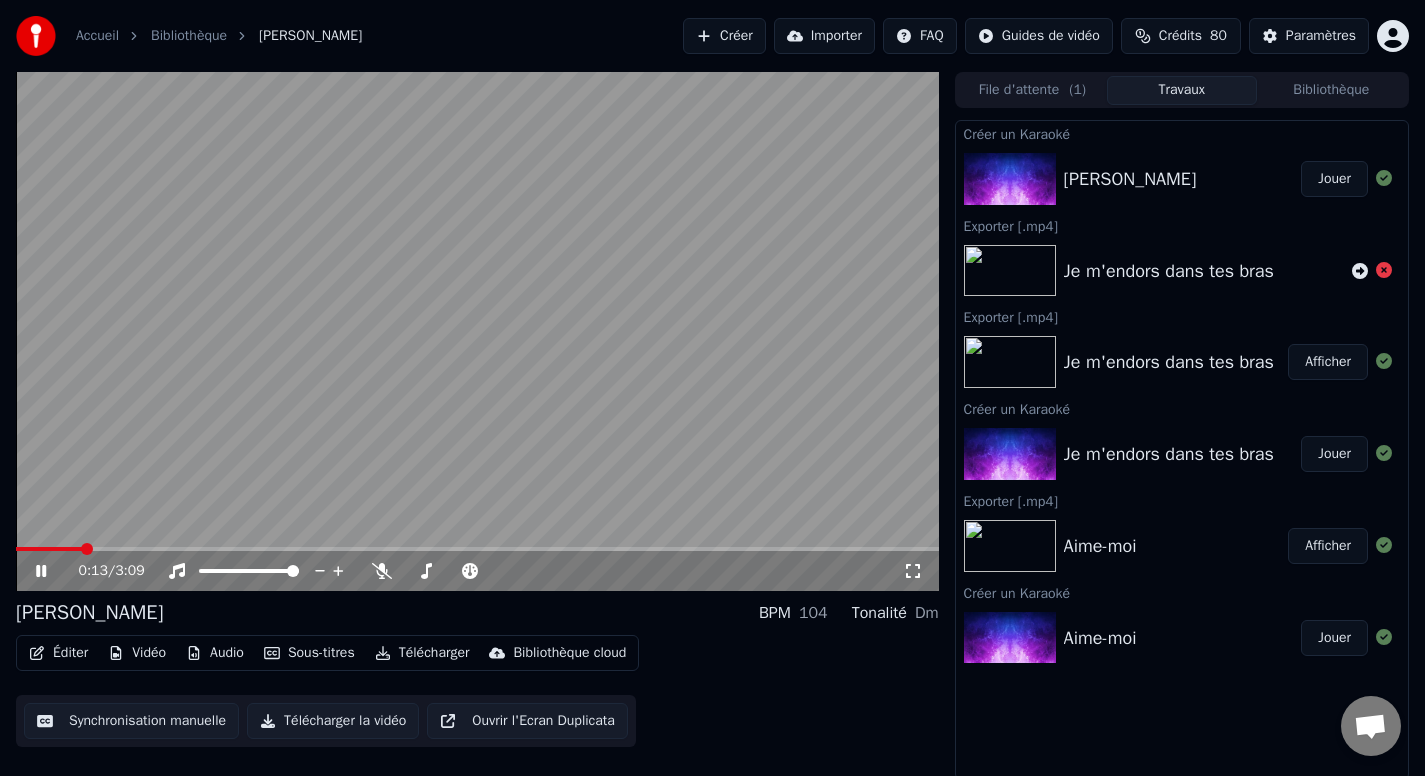 click at bounding box center (477, 331) 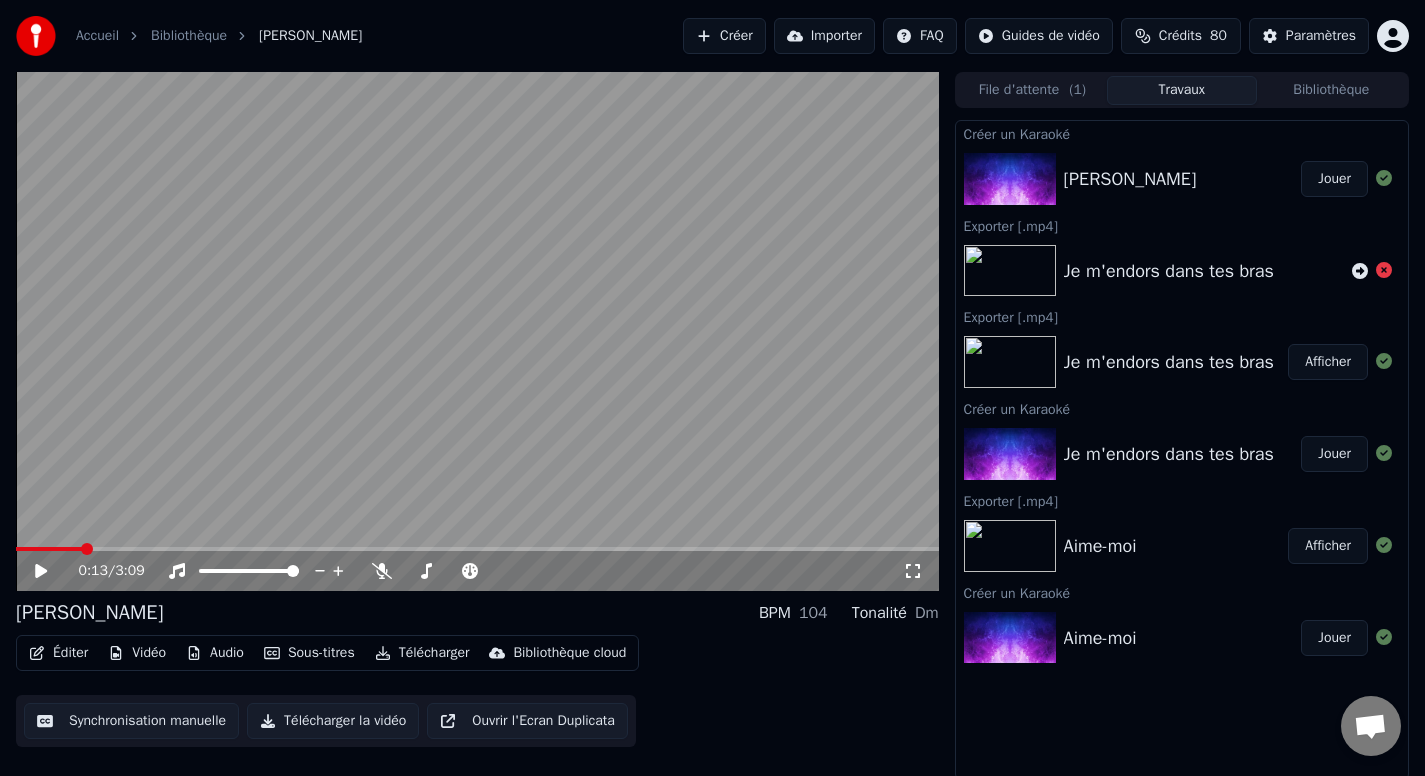 click on "Télécharger la vidéo" at bounding box center [333, 721] 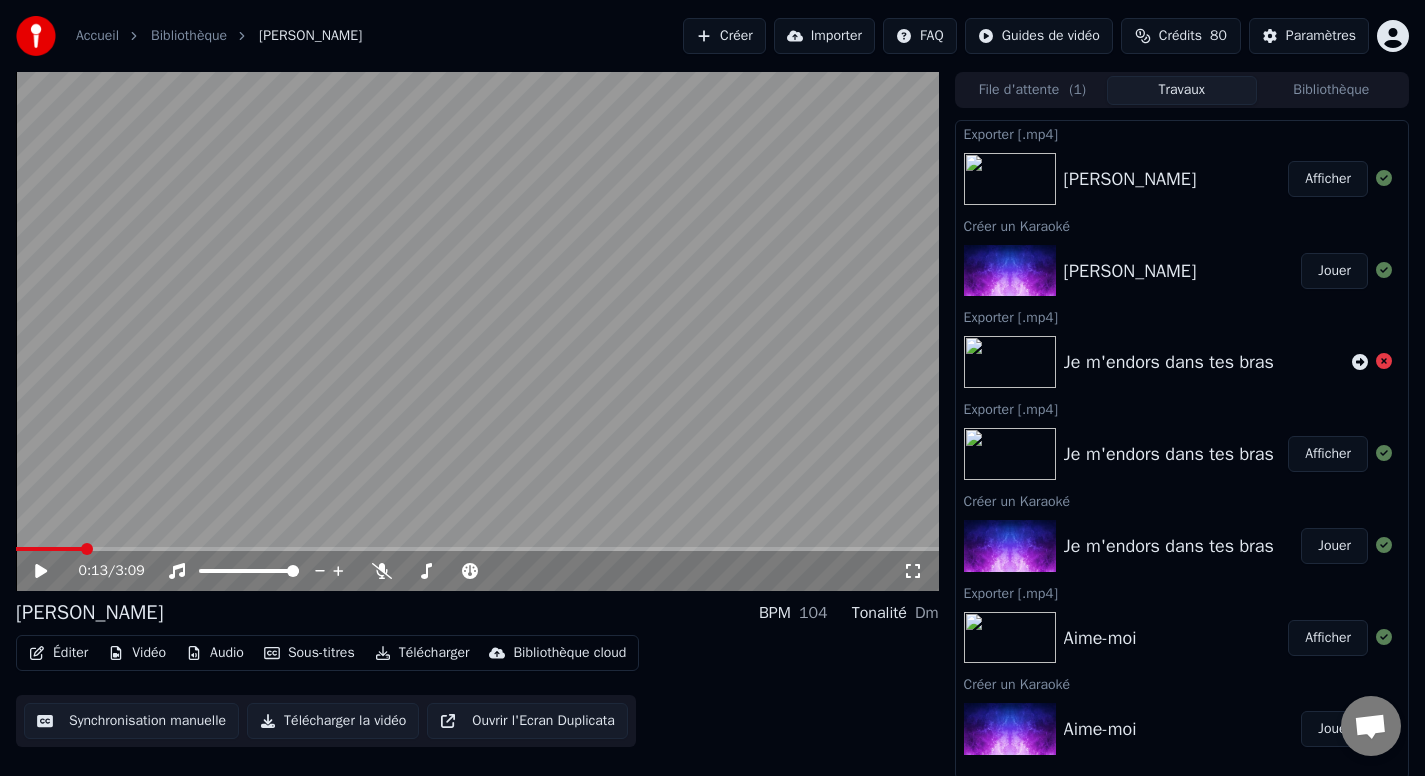 click on "Afficher" at bounding box center [1328, 179] 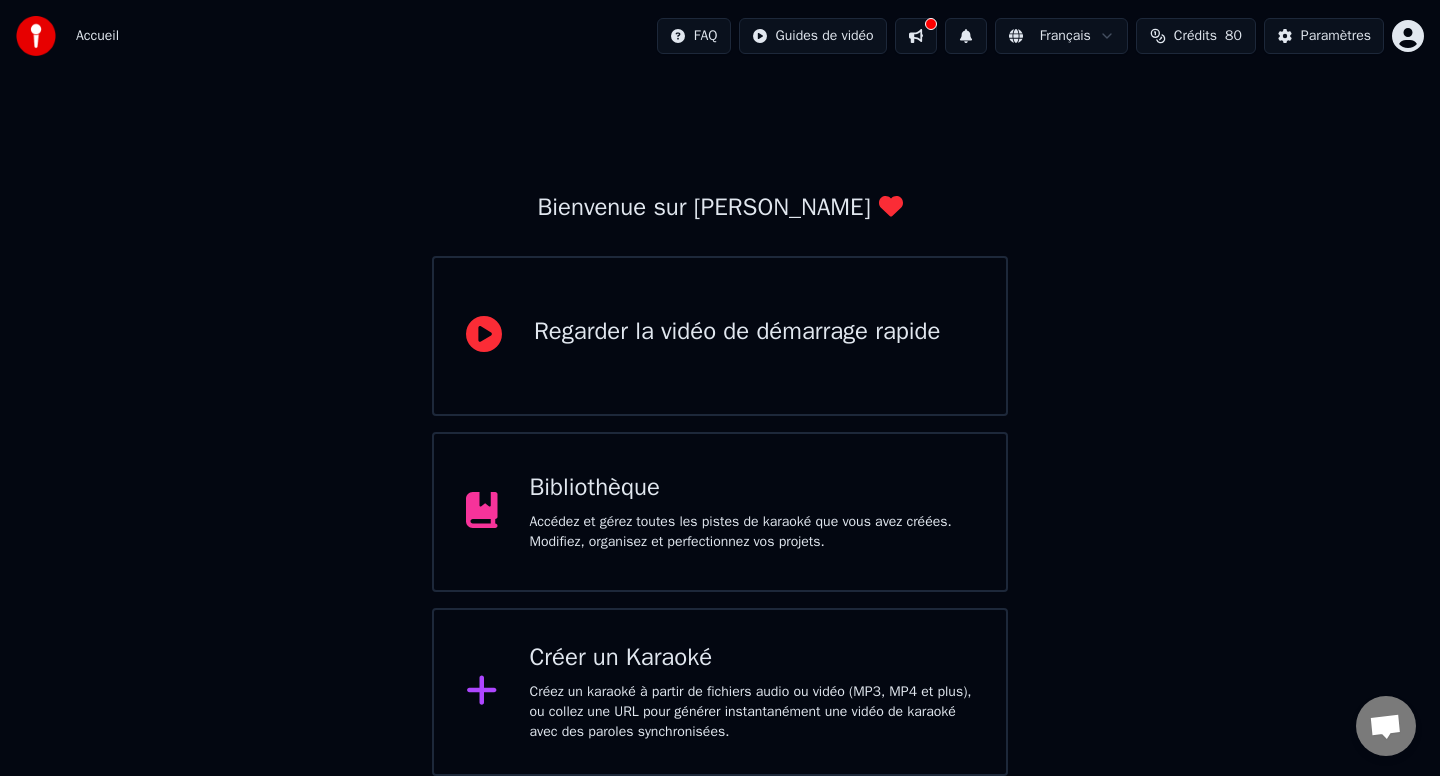 click on "Créer un Karaoké Créez un karaoké à partir de fichiers audio ou vidéo (MP3, MP4 et plus), ou collez une URL pour générer instantanément une vidéo de karaoké avec des paroles synchronisées." at bounding box center (720, 692) 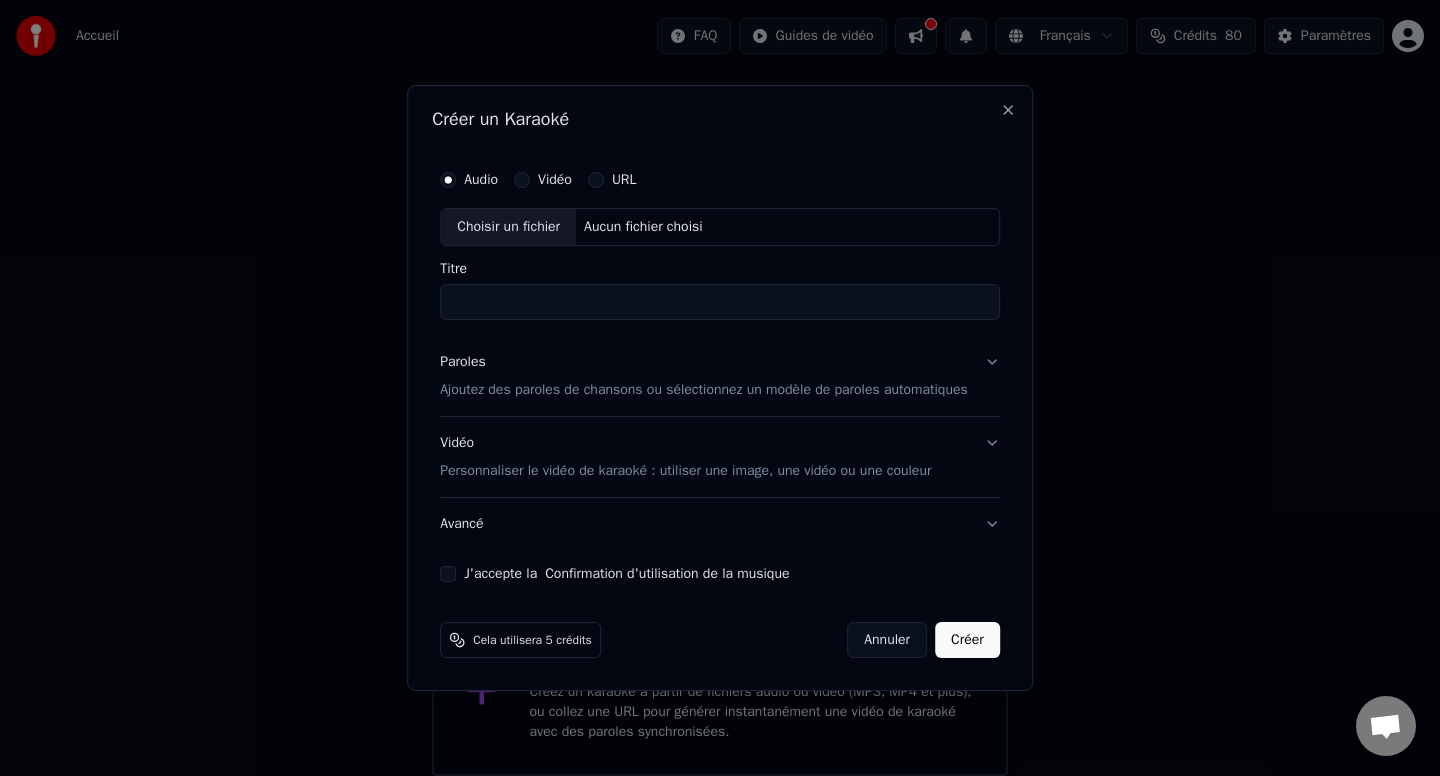 click on "Choisir un fichier" at bounding box center [508, 227] 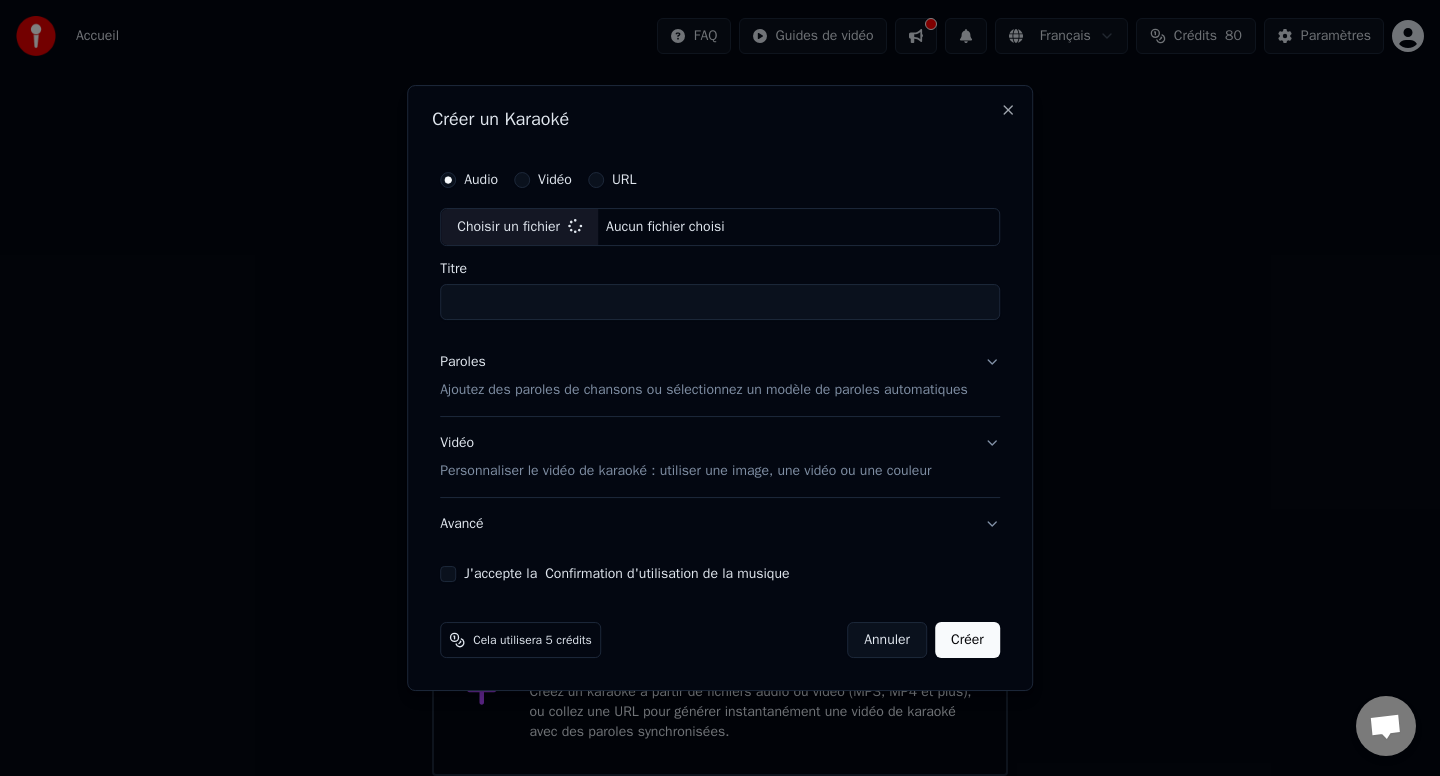type on "**********" 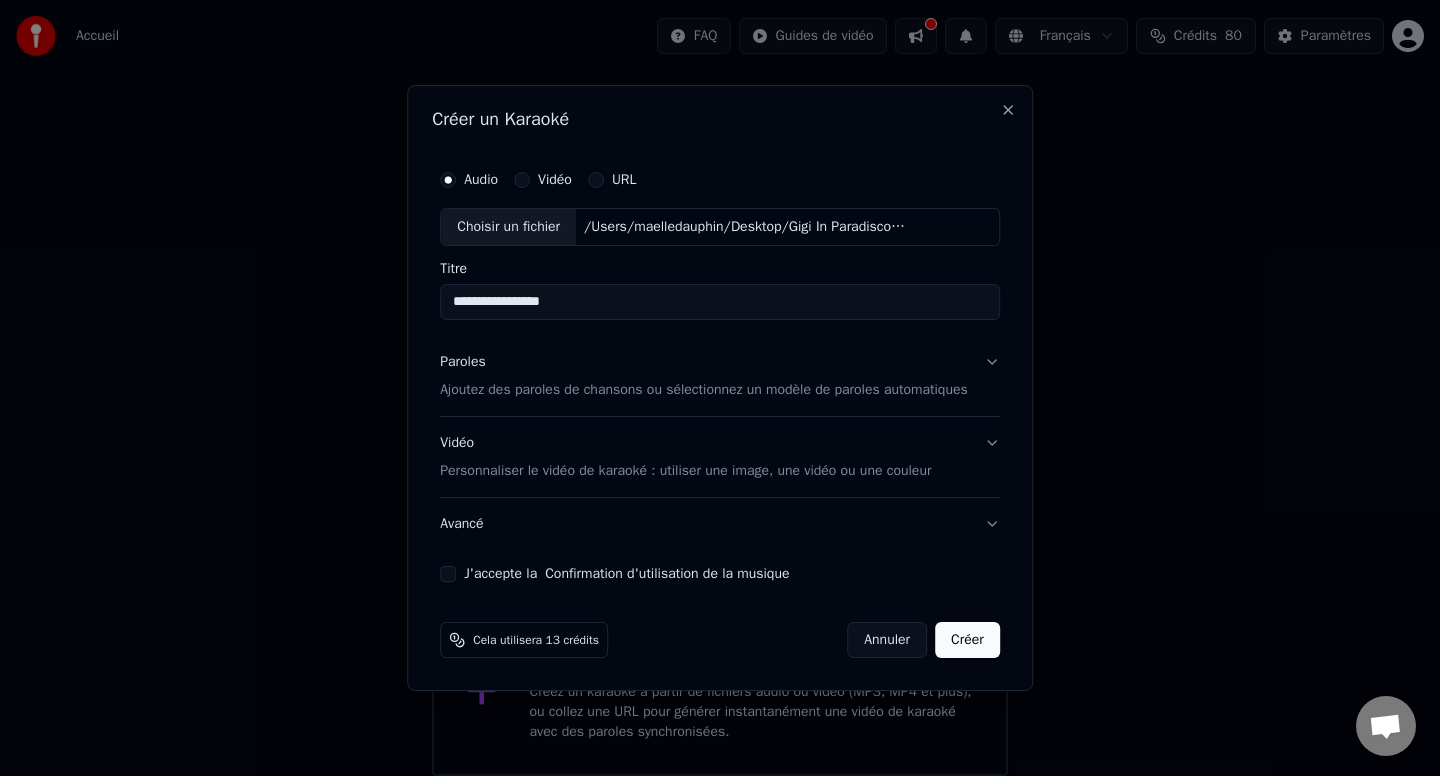 click on "Paroles Ajoutez des paroles de chansons ou sélectionnez un modèle de paroles automatiques" at bounding box center [720, 376] 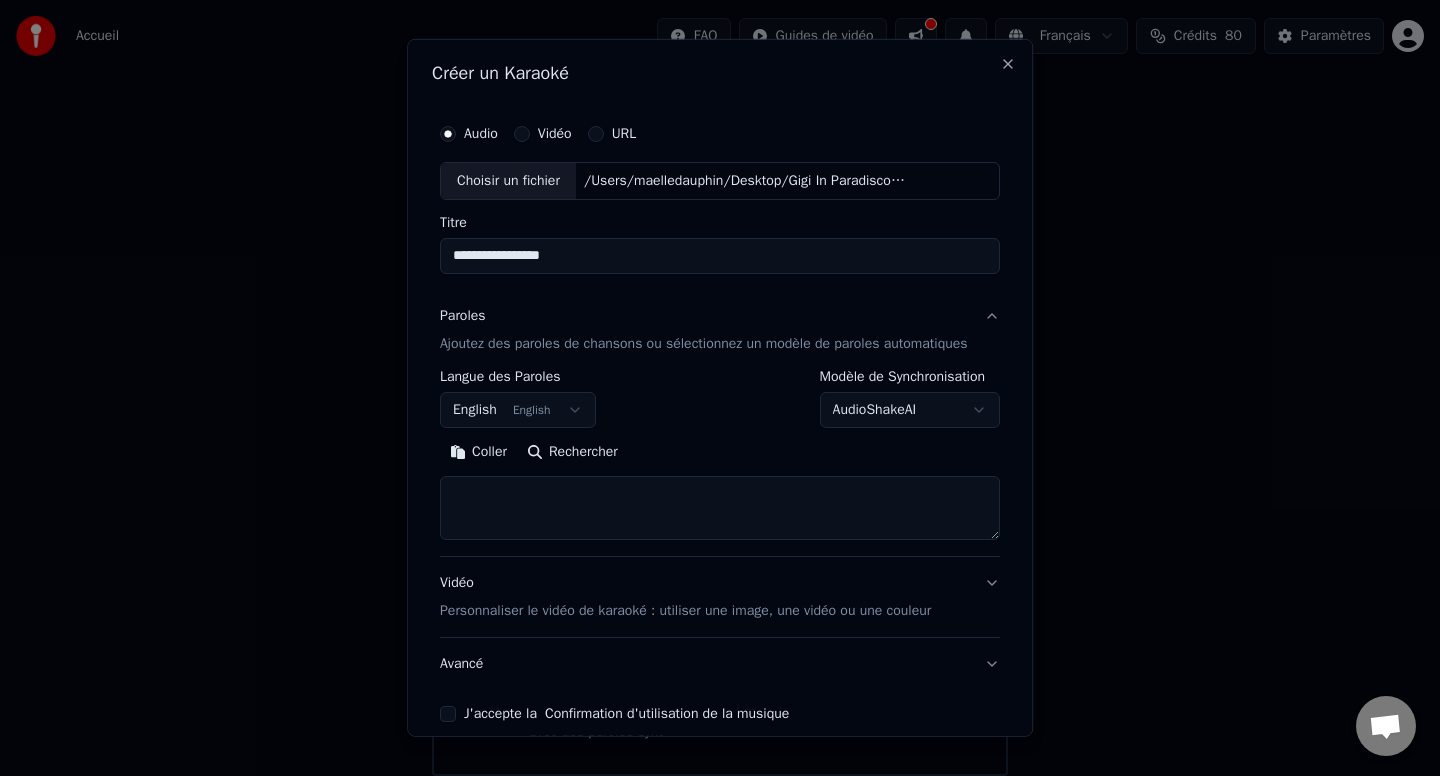 click on "English English" at bounding box center [518, 410] 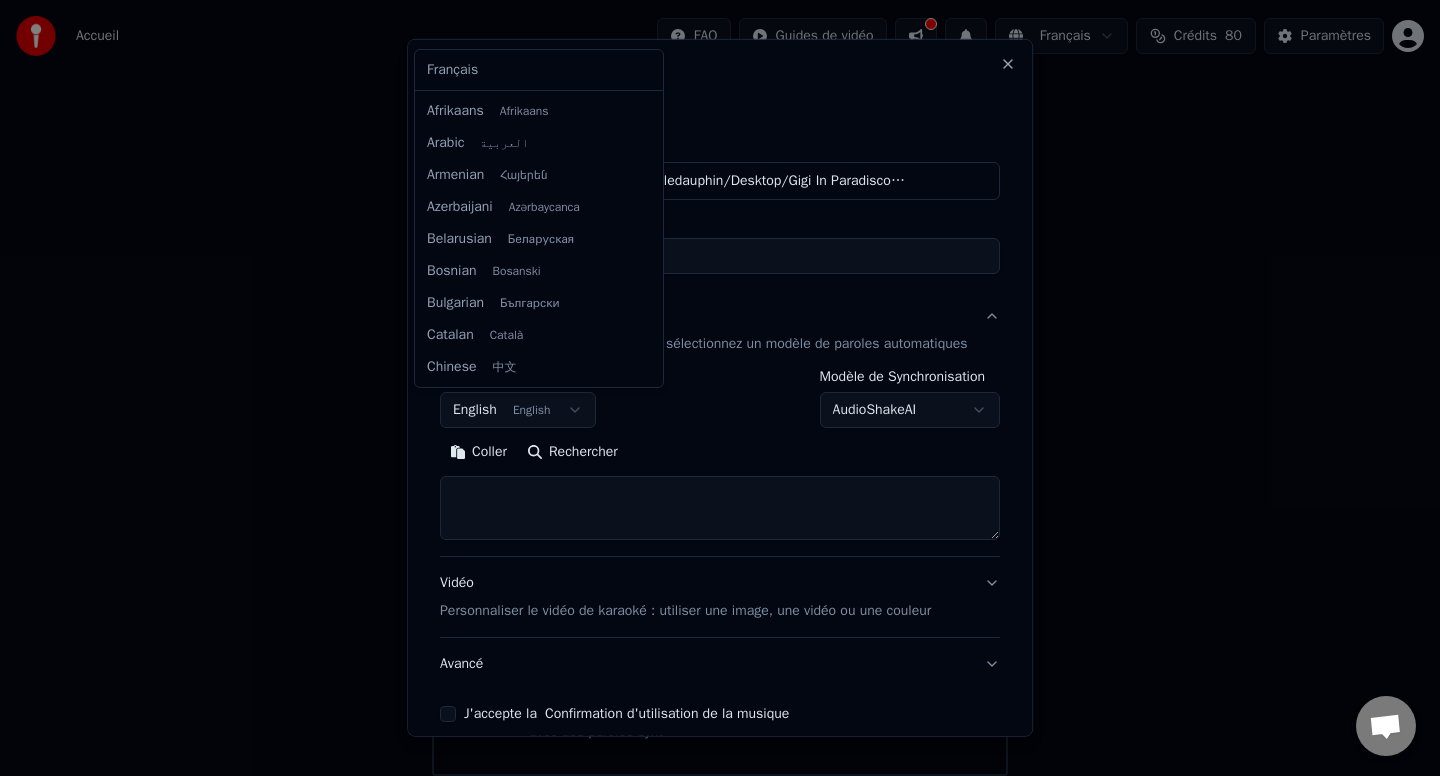 scroll, scrollTop: 160, scrollLeft: 0, axis: vertical 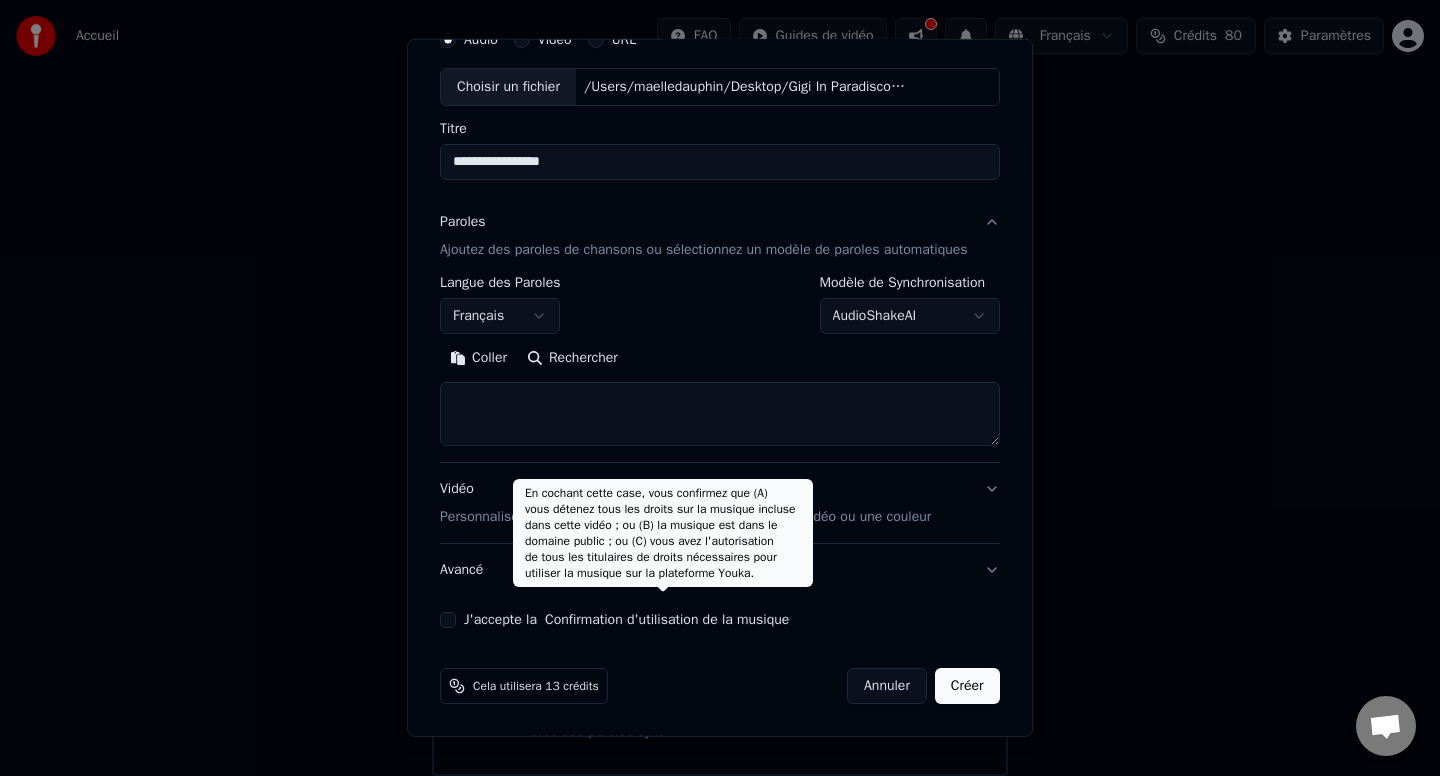 click on "Confirmation d'utilisation de la musique" at bounding box center (667, 620) 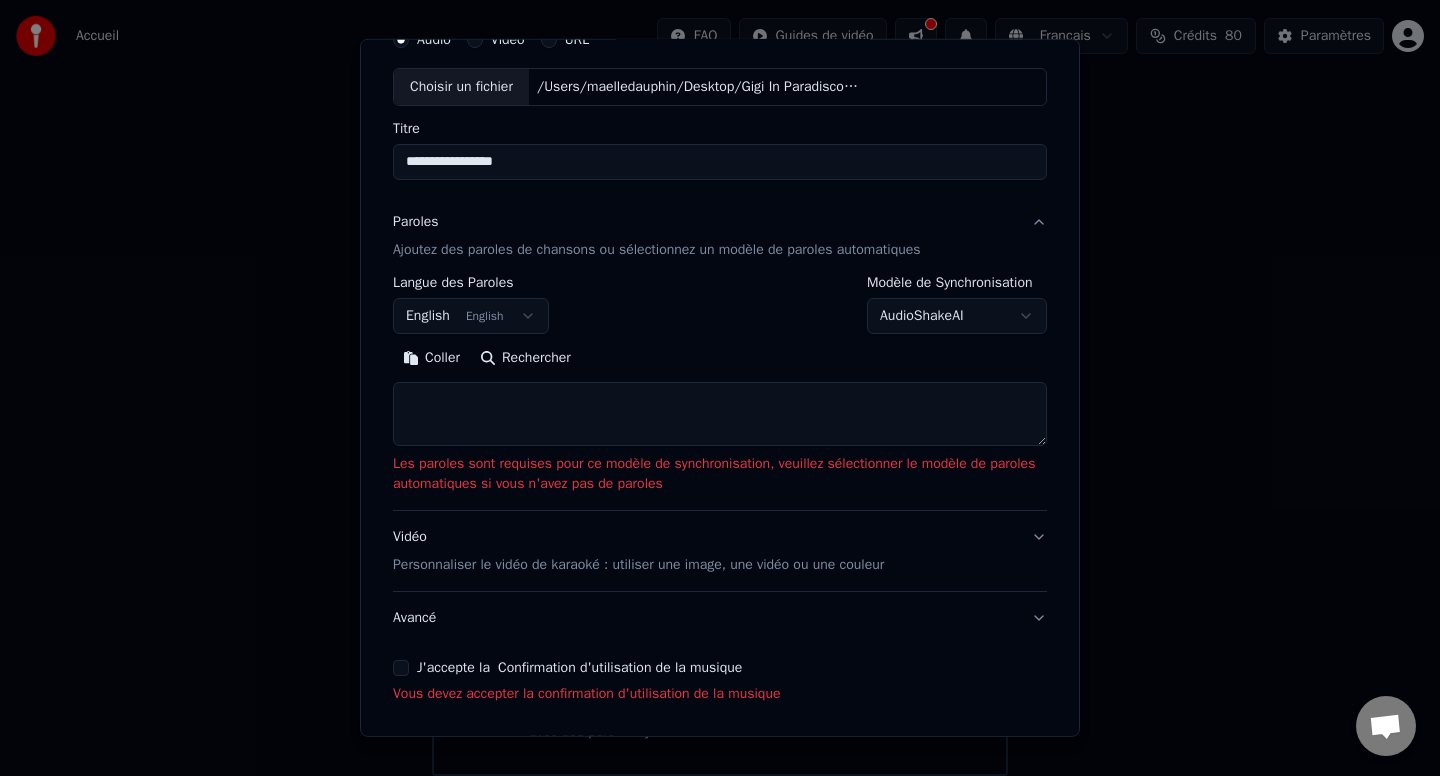 scroll, scrollTop: 170, scrollLeft: 0, axis: vertical 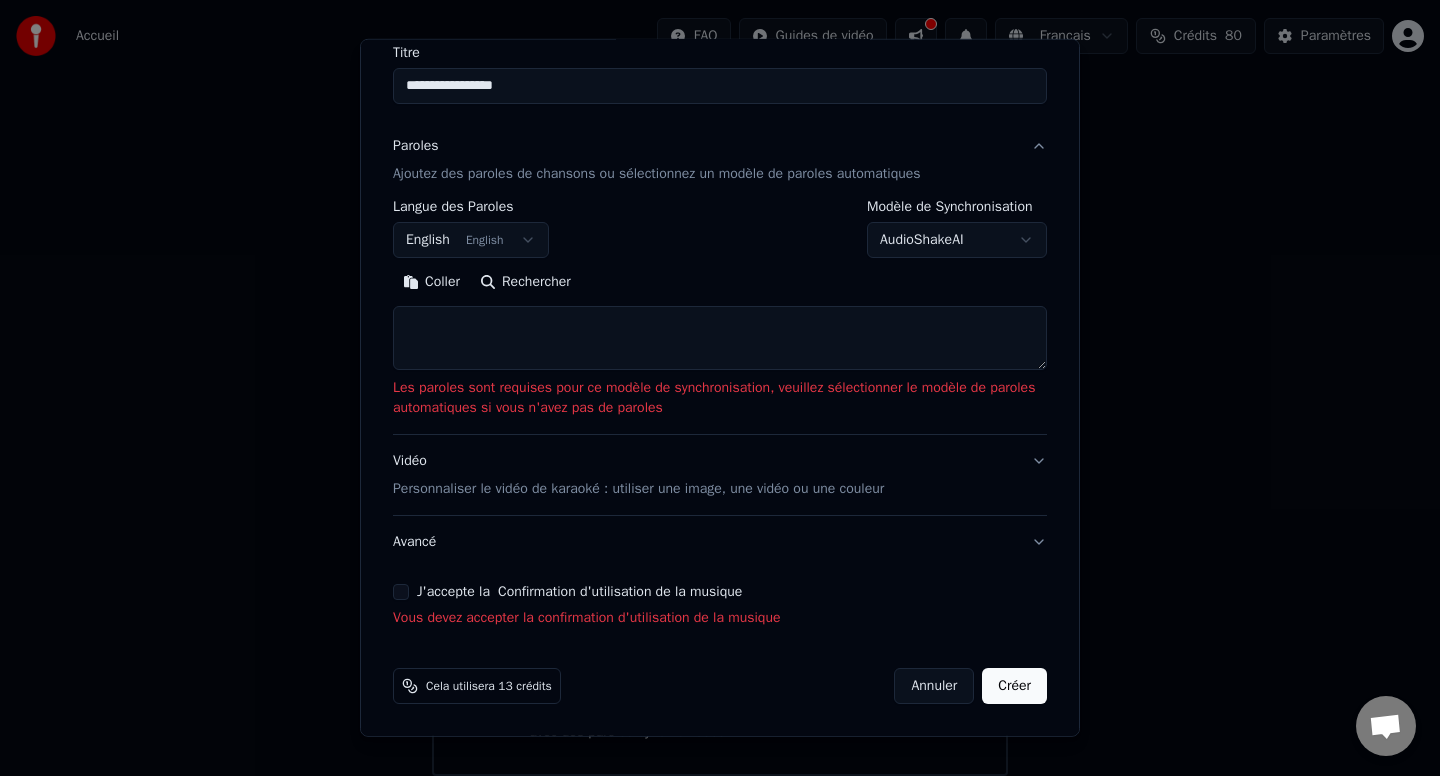 click on "**********" at bounding box center (720, 286) 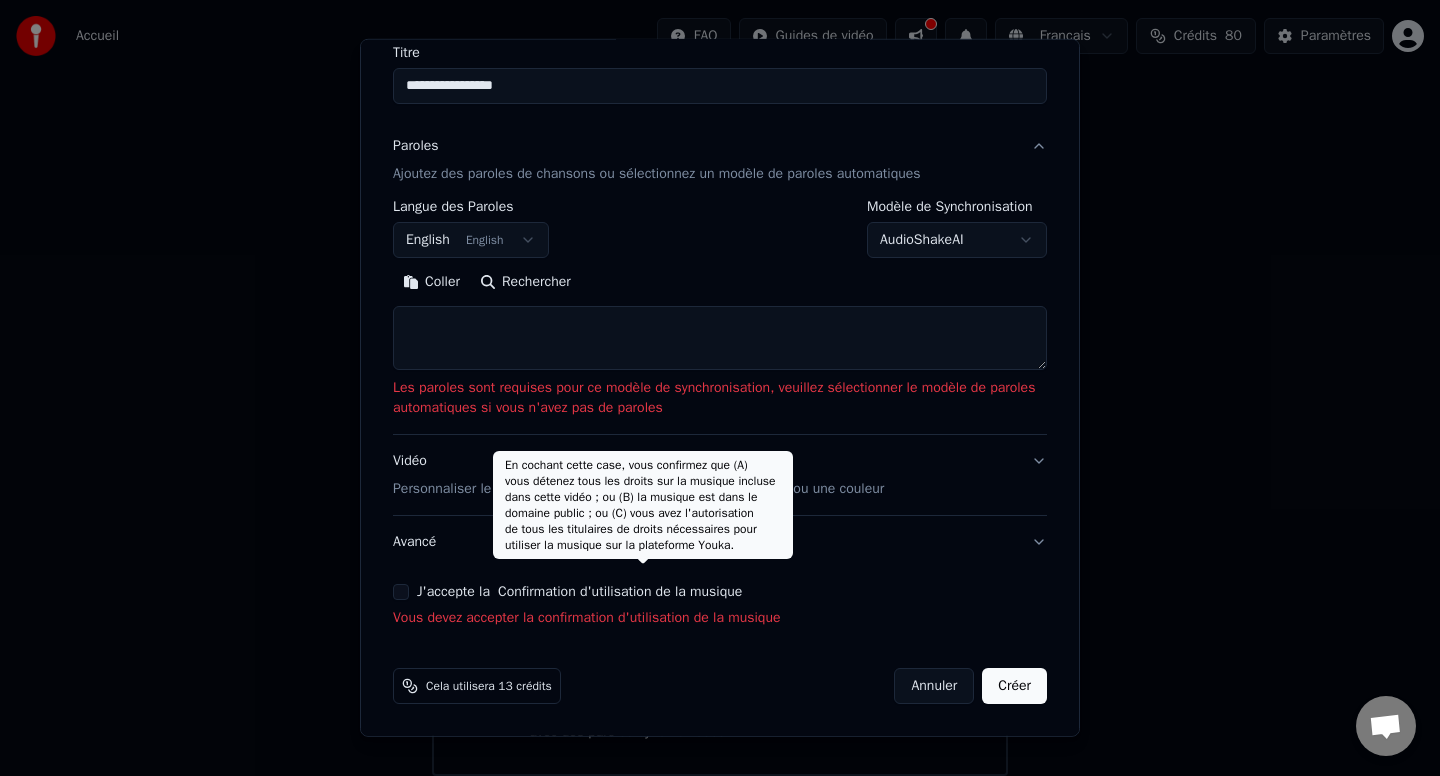 click on "Confirmation d'utilisation de la musique" at bounding box center [620, 592] 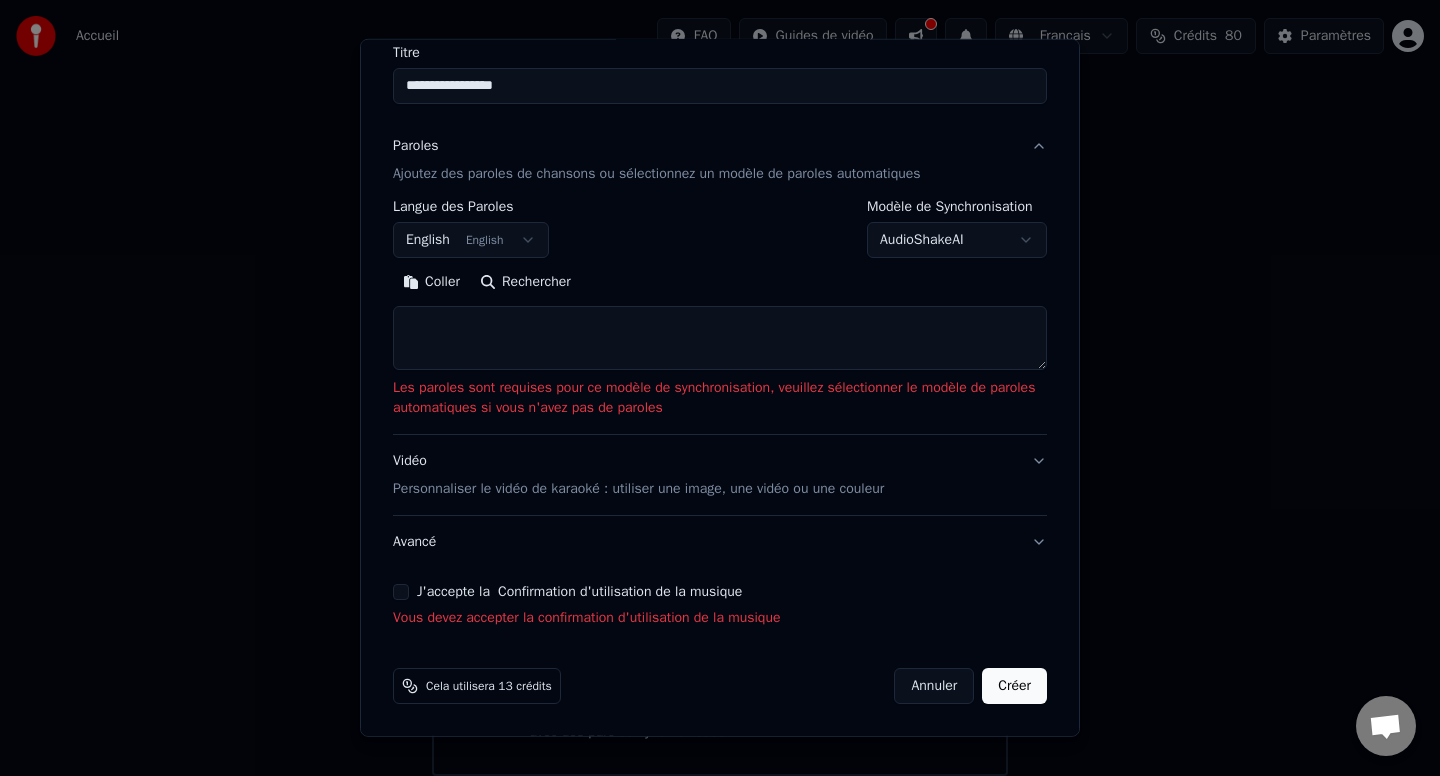 click on "J'accepte la   Confirmation d'utilisation de la musique" at bounding box center (401, 592) 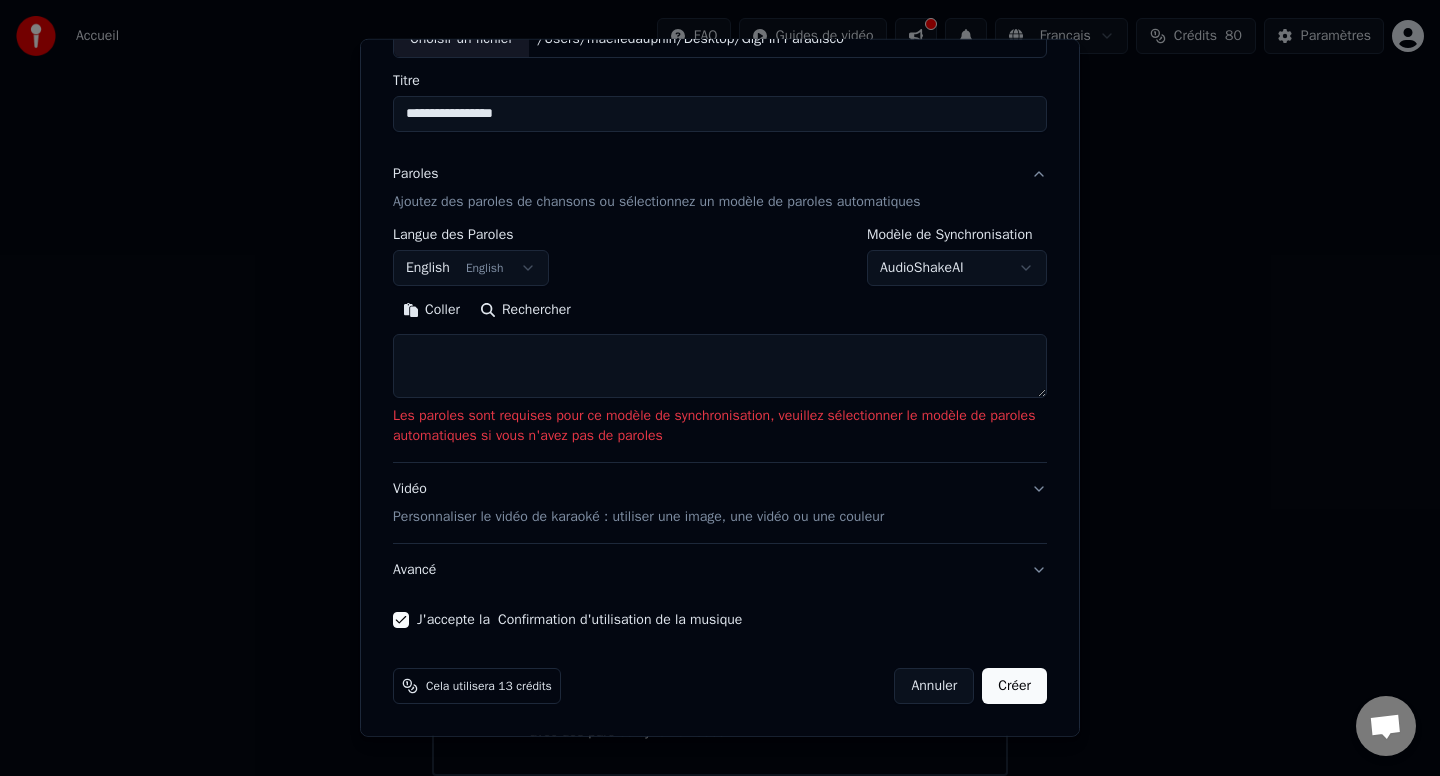 click at bounding box center (720, 366) 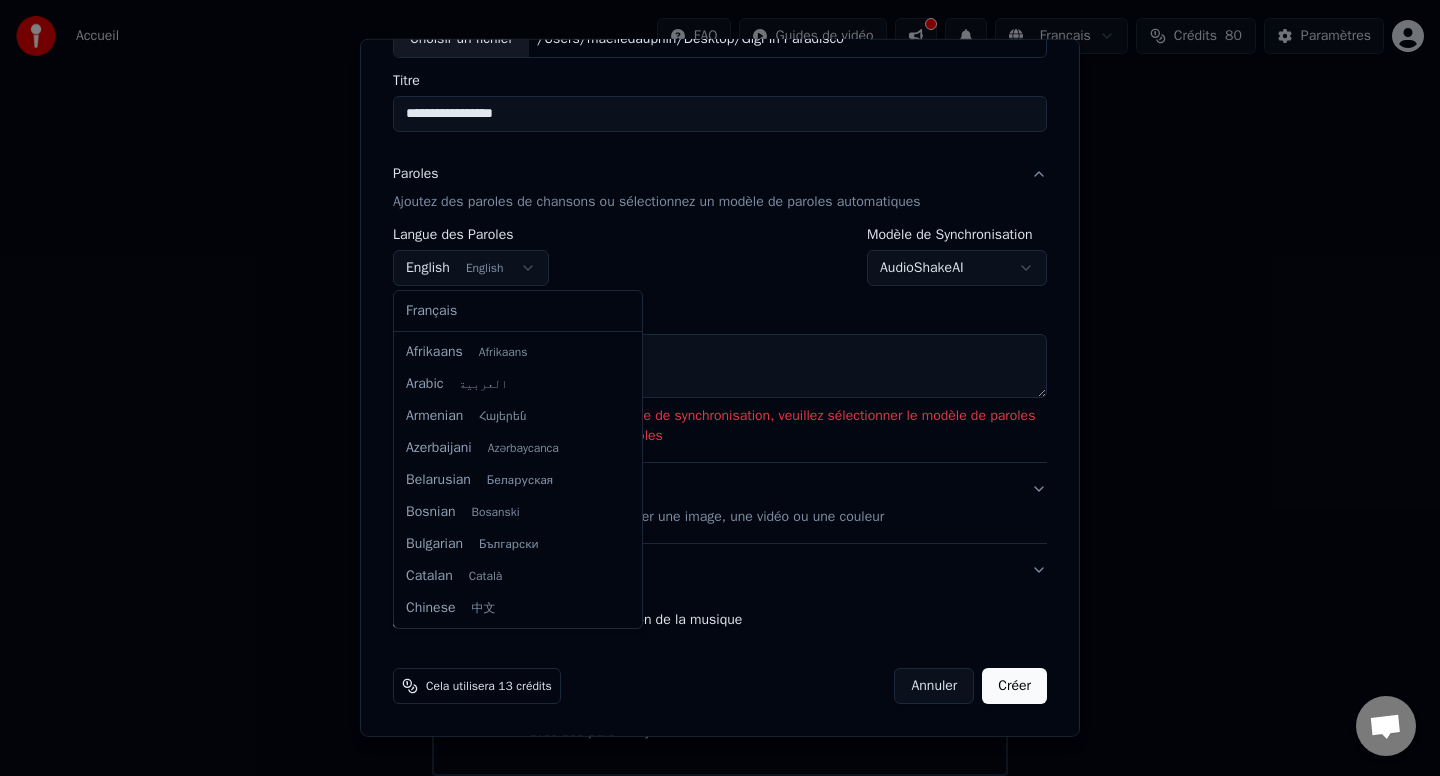 scroll, scrollTop: 160, scrollLeft: 0, axis: vertical 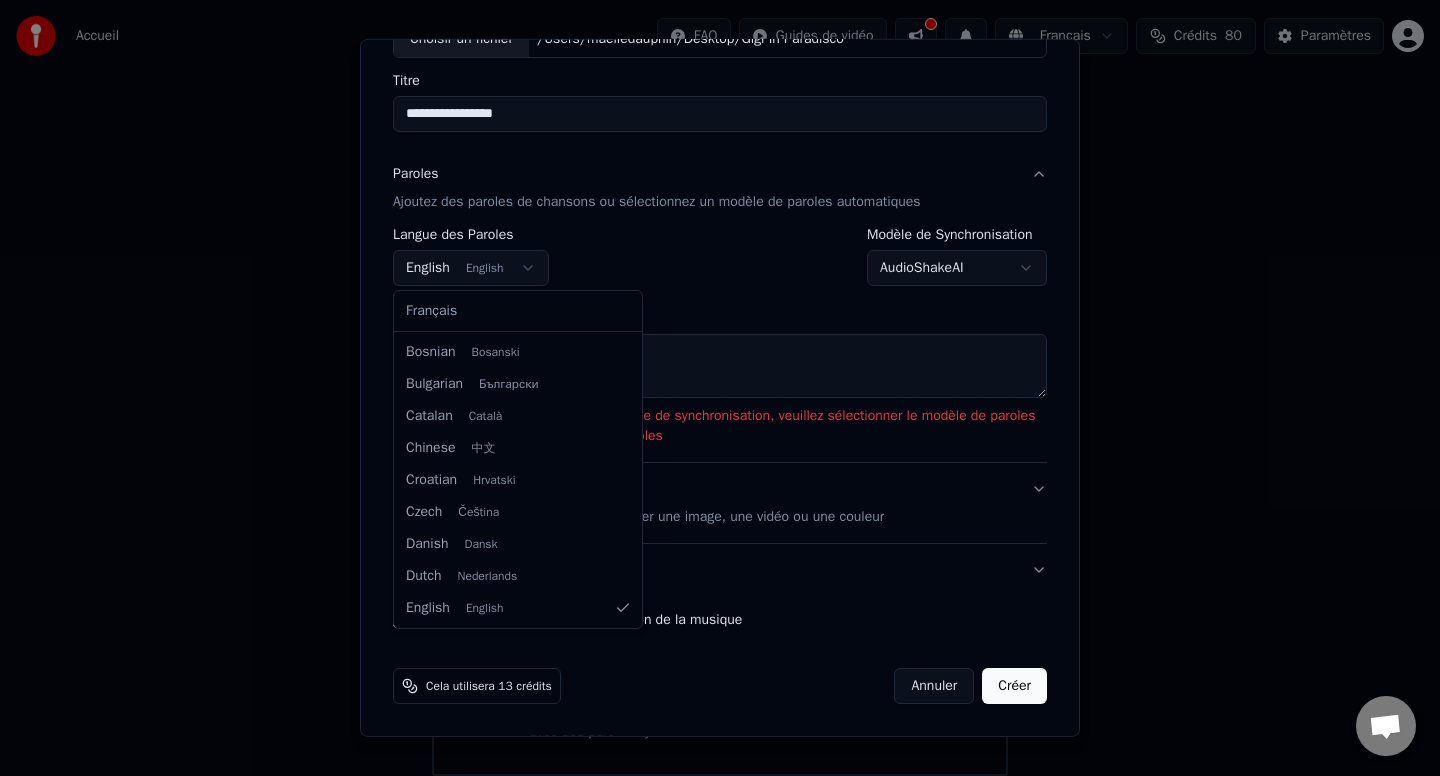select on "**" 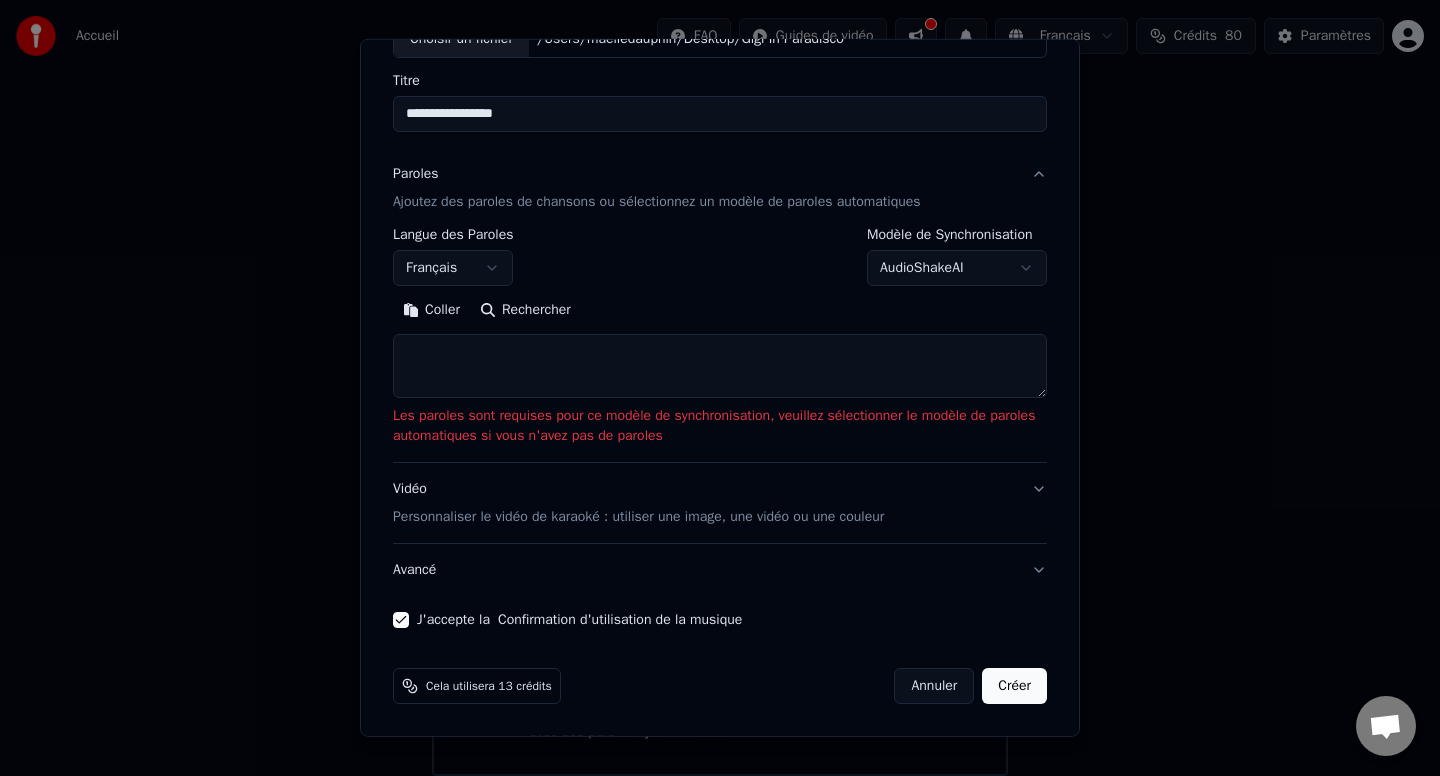 click on "AudioShakeAI" at bounding box center (957, 268) 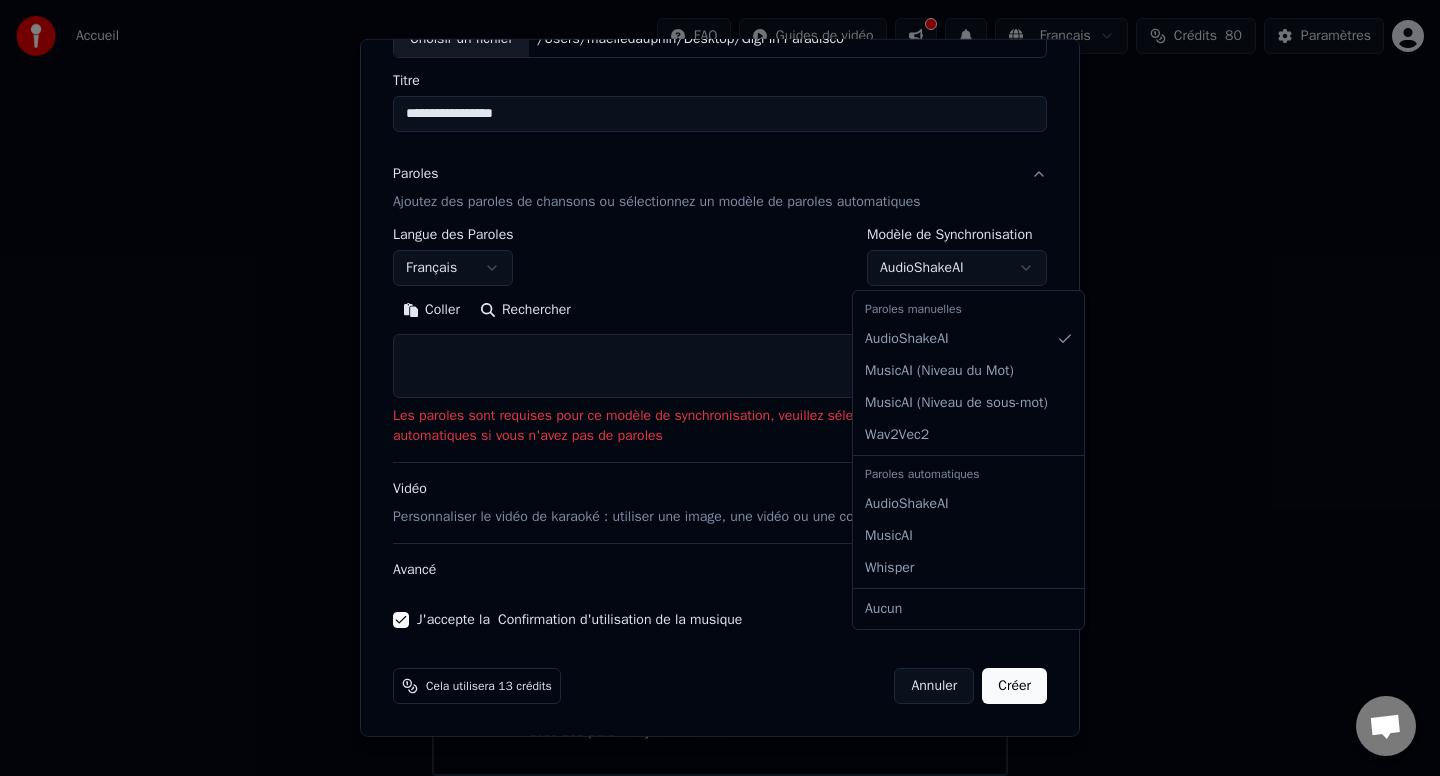 select on "**********" 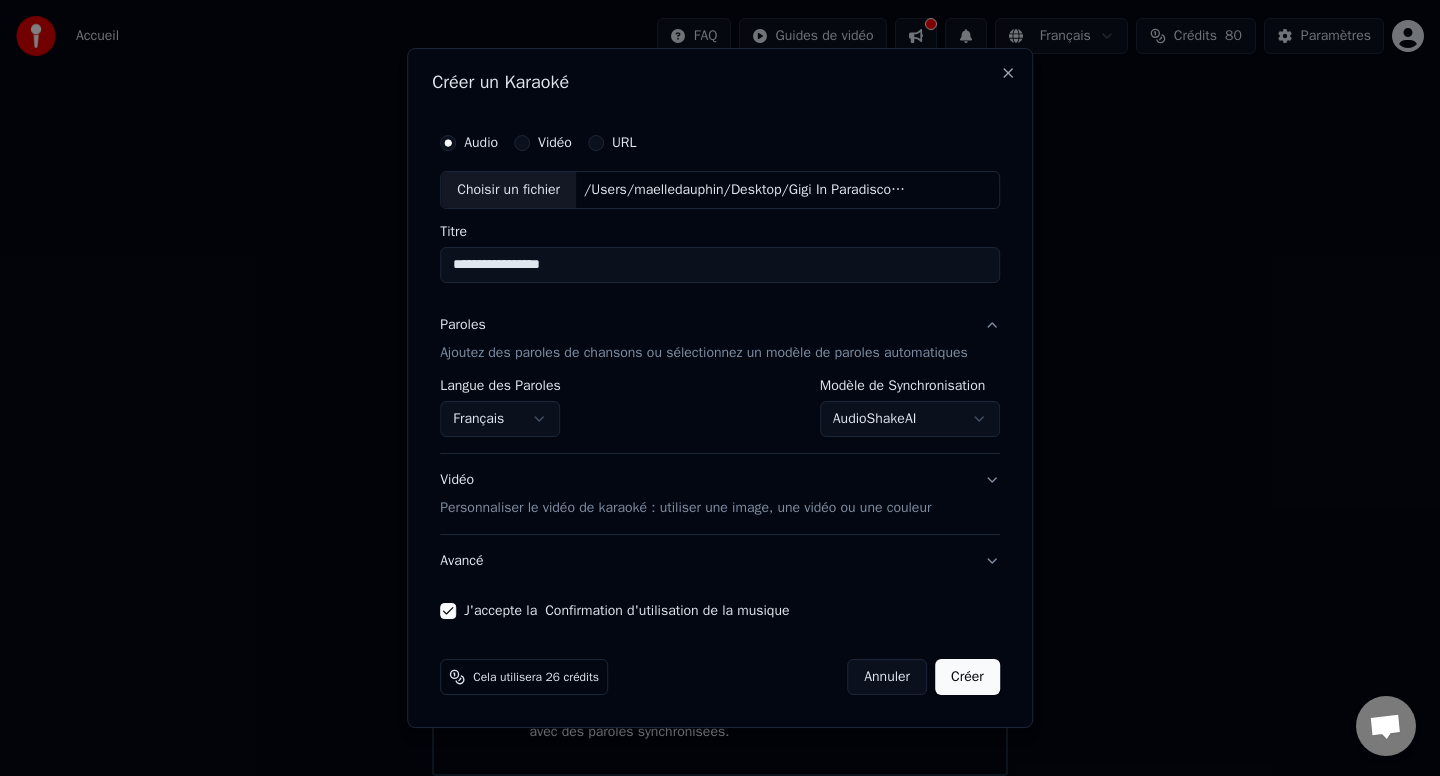scroll, scrollTop: 0, scrollLeft: 0, axis: both 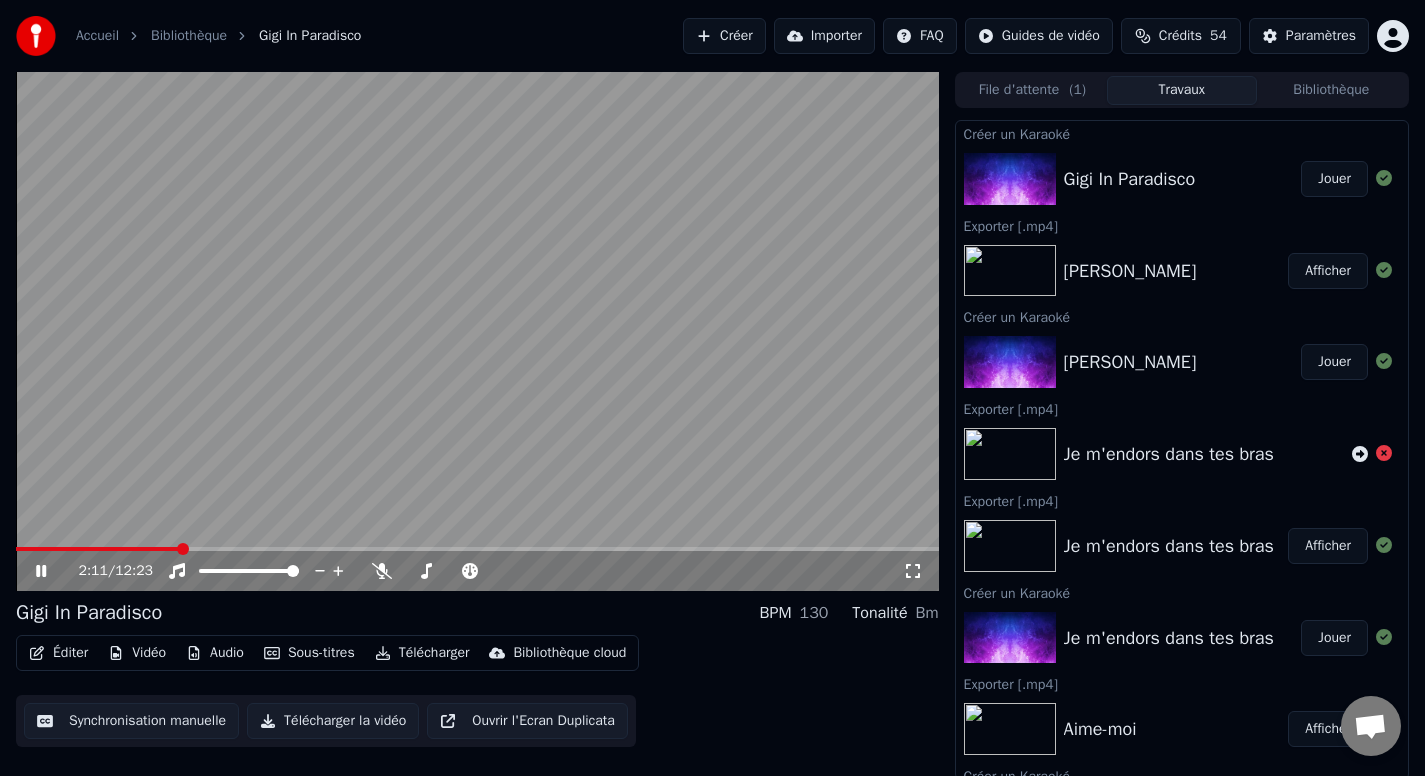 click on "Afficher" at bounding box center (1328, 271) 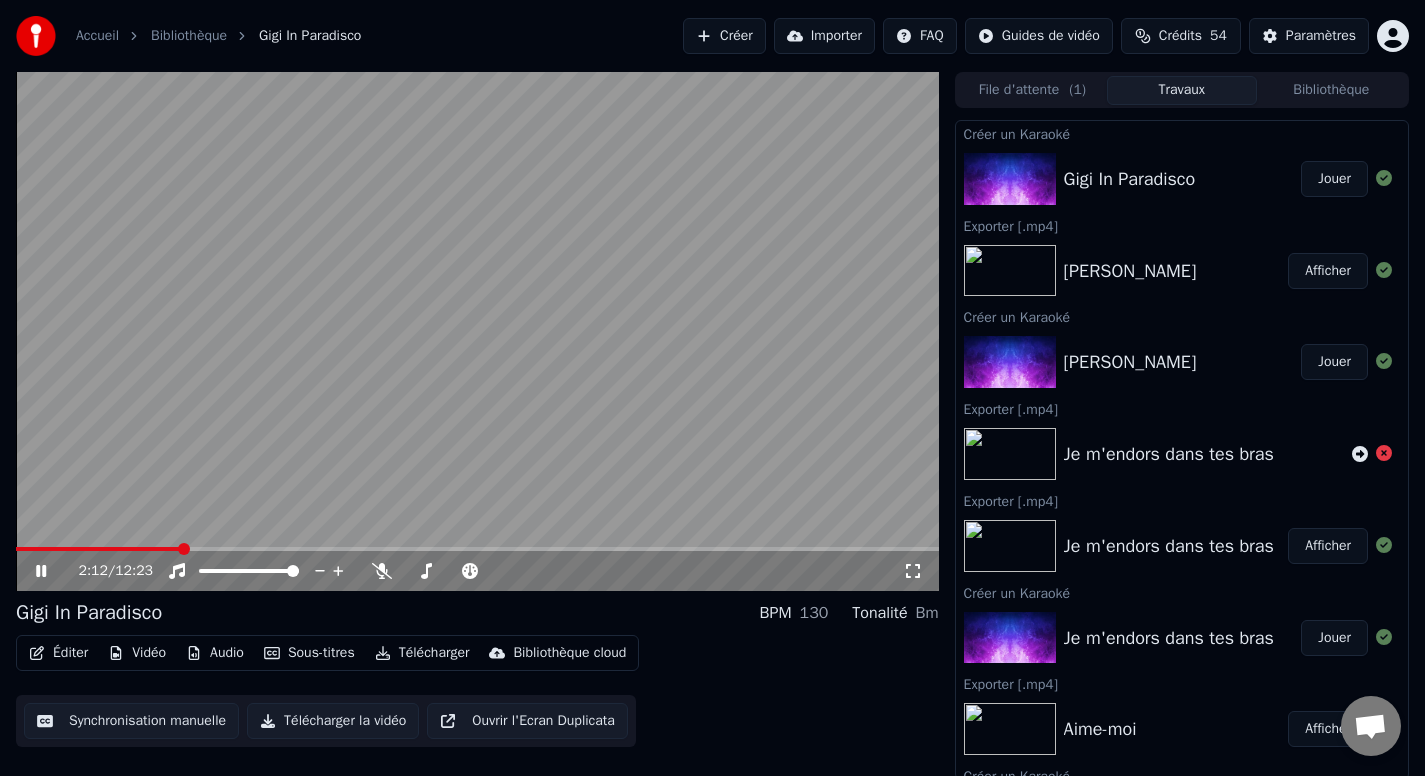 click on "Afficher" at bounding box center (1328, 271) 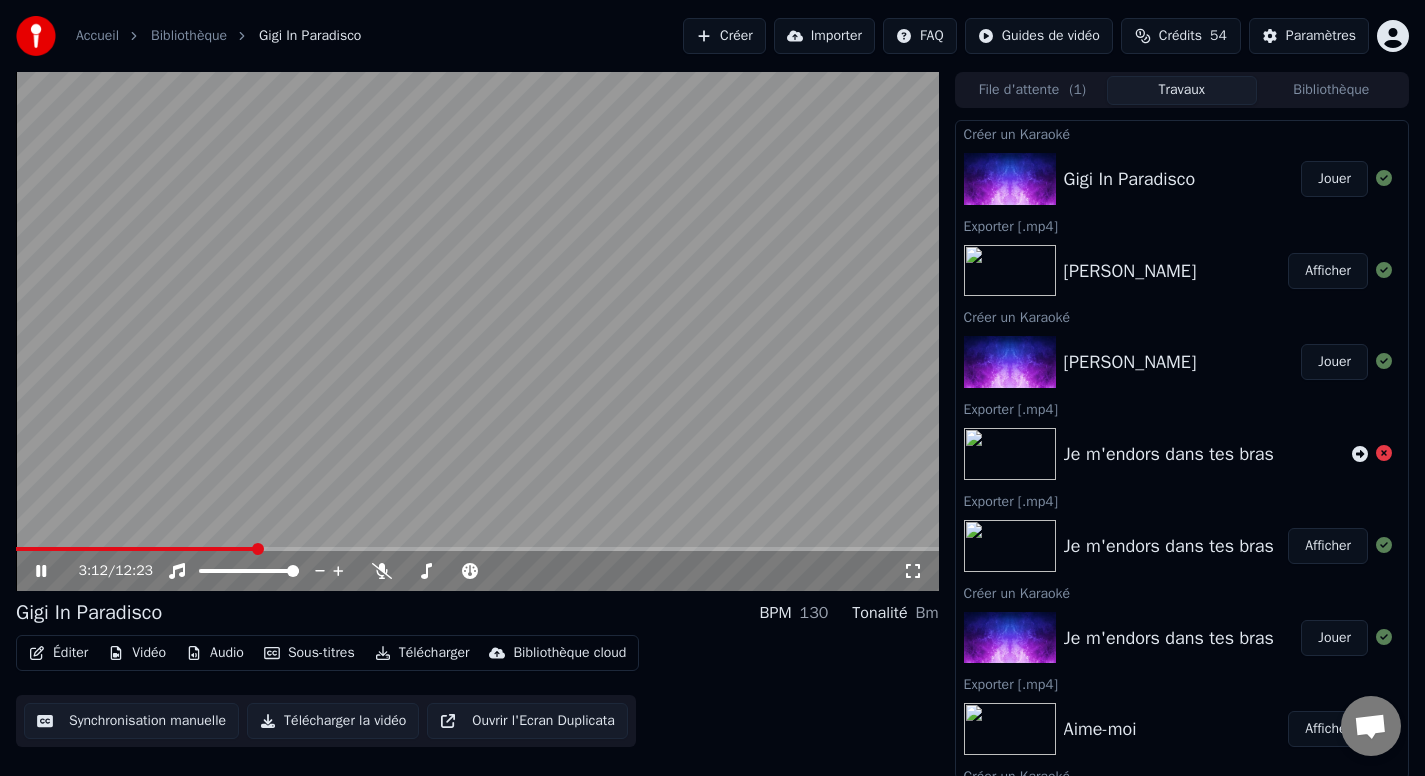 click at bounding box center [477, 331] 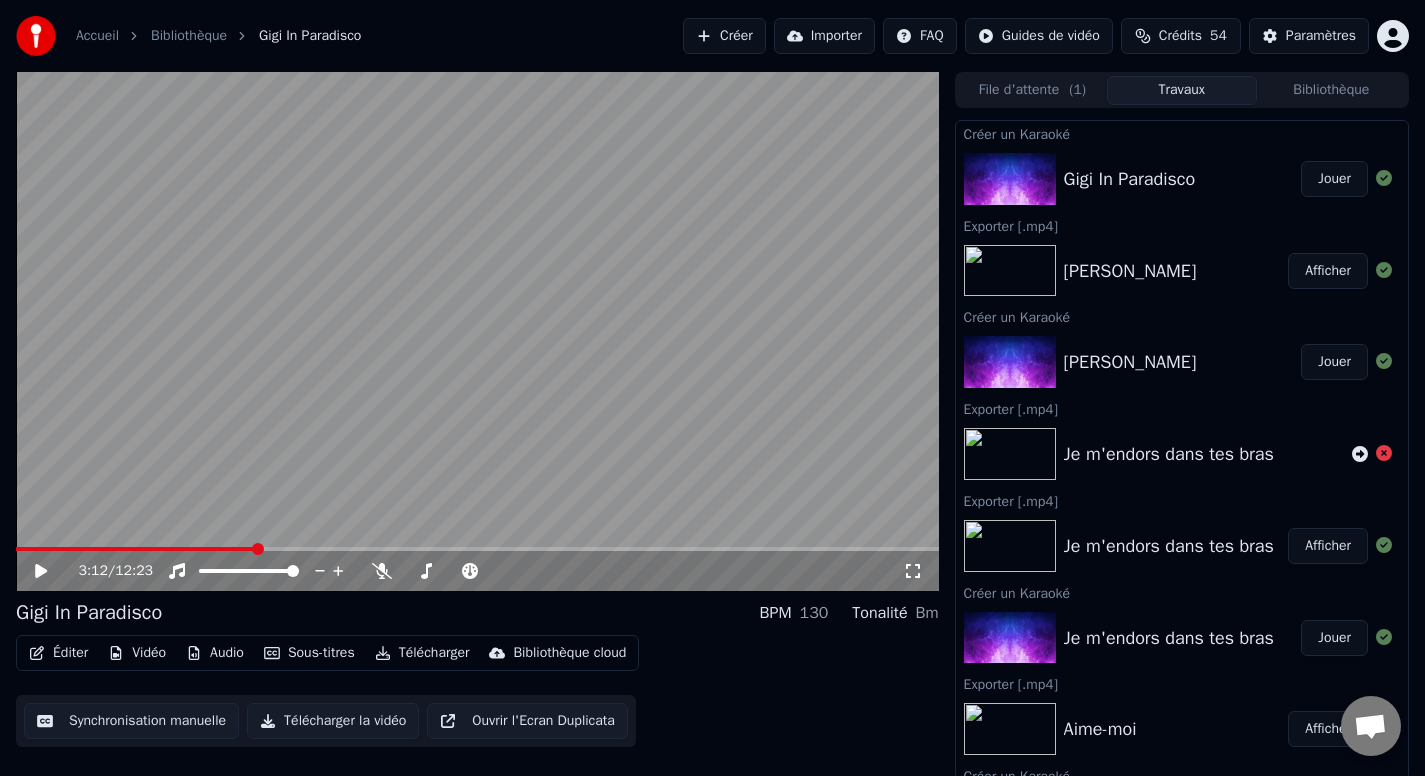 click on "Accueil" at bounding box center (97, 36) 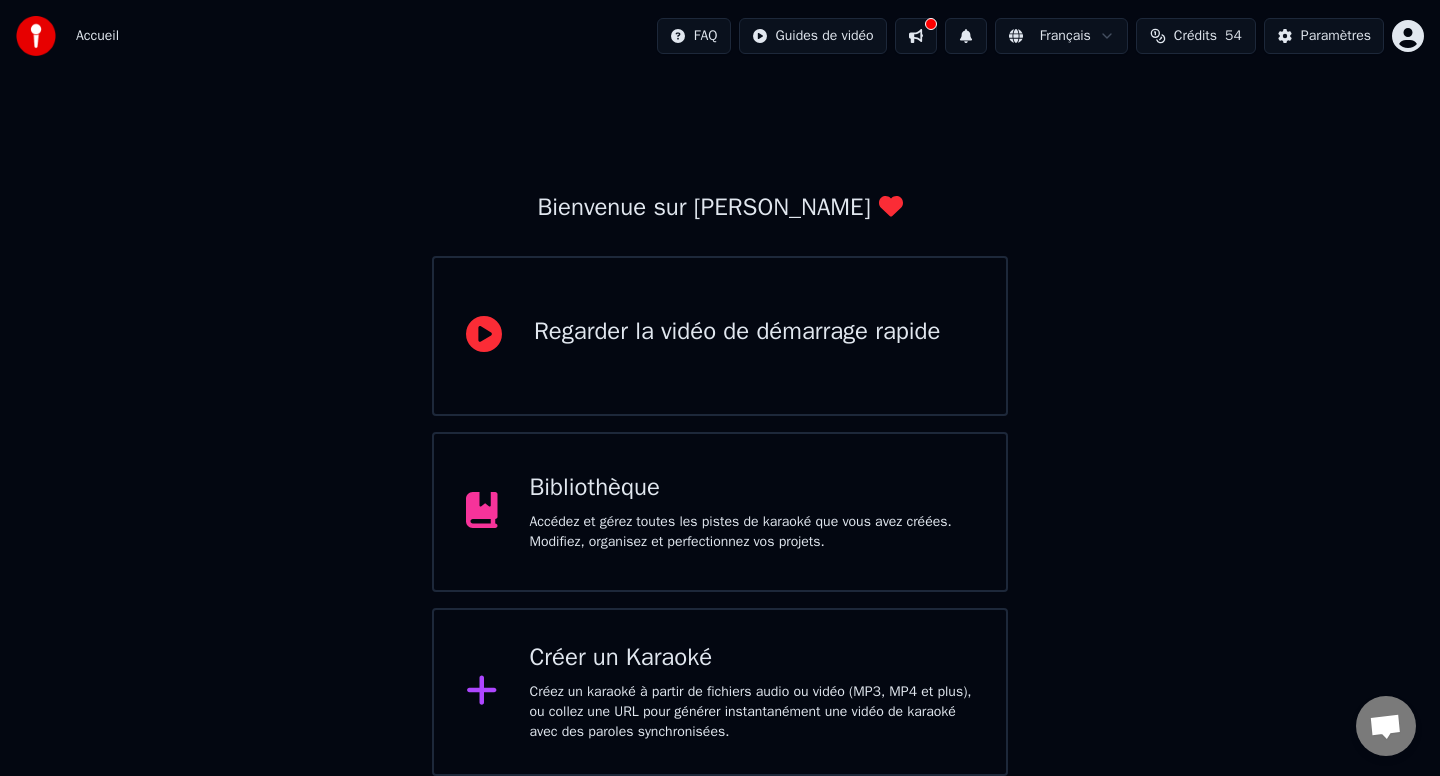 click on "Créer un Karaoké Créez un karaoké à partir de fichiers audio ou vidéo (MP3, MP4 et plus), ou collez une URL pour générer instantanément une vidéo de karaoké avec des paroles synchronisées." at bounding box center [720, 692] 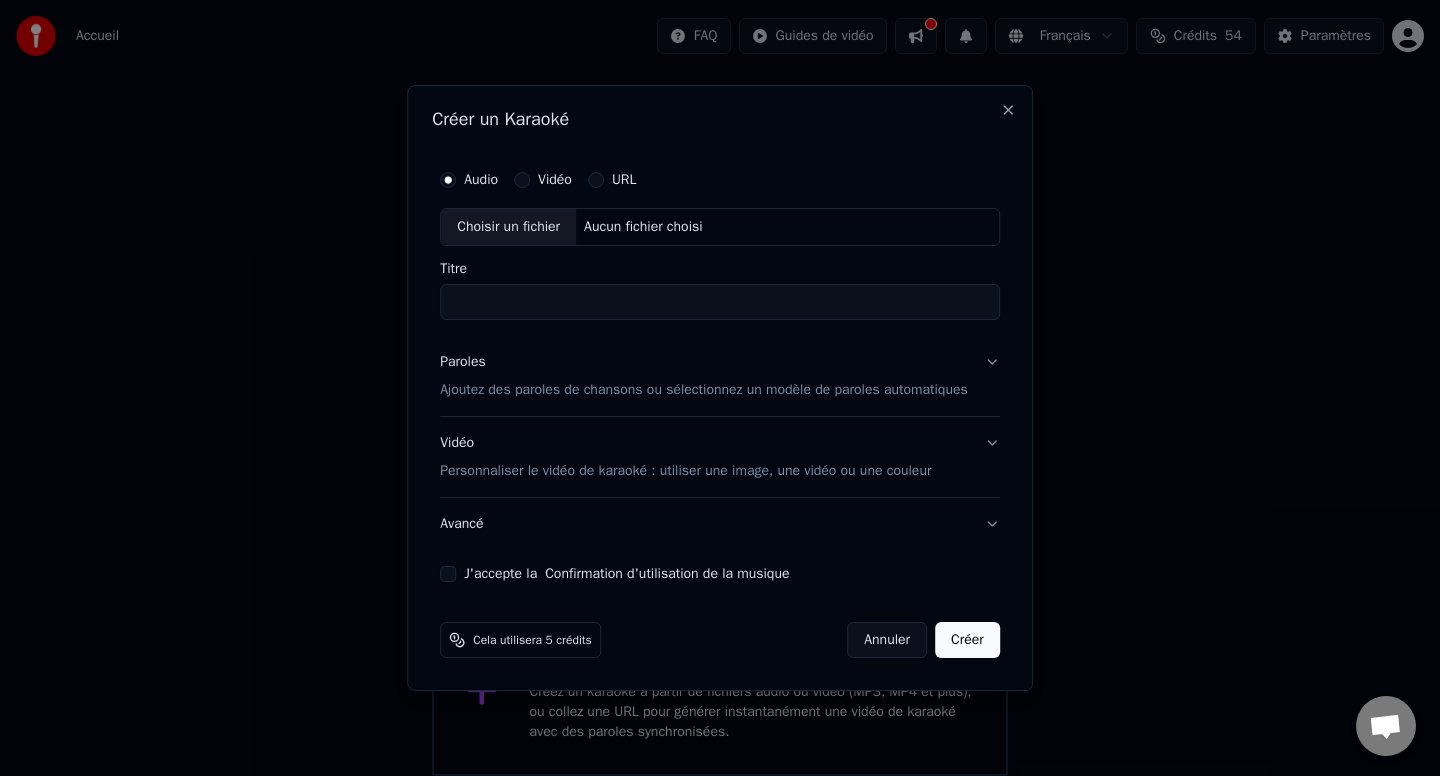 click on "Choisir un fichier" at bounding box center [508, 227] 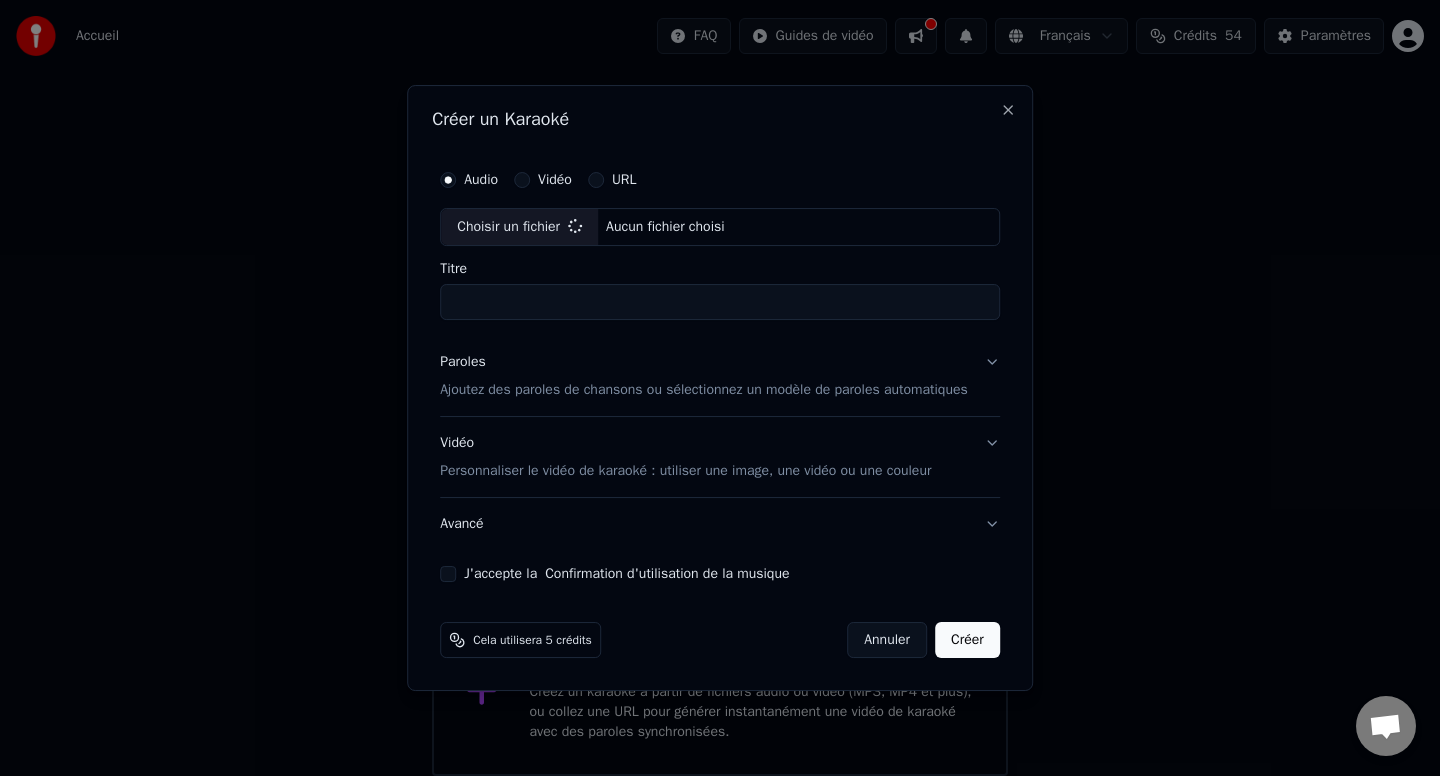 type on "**********" 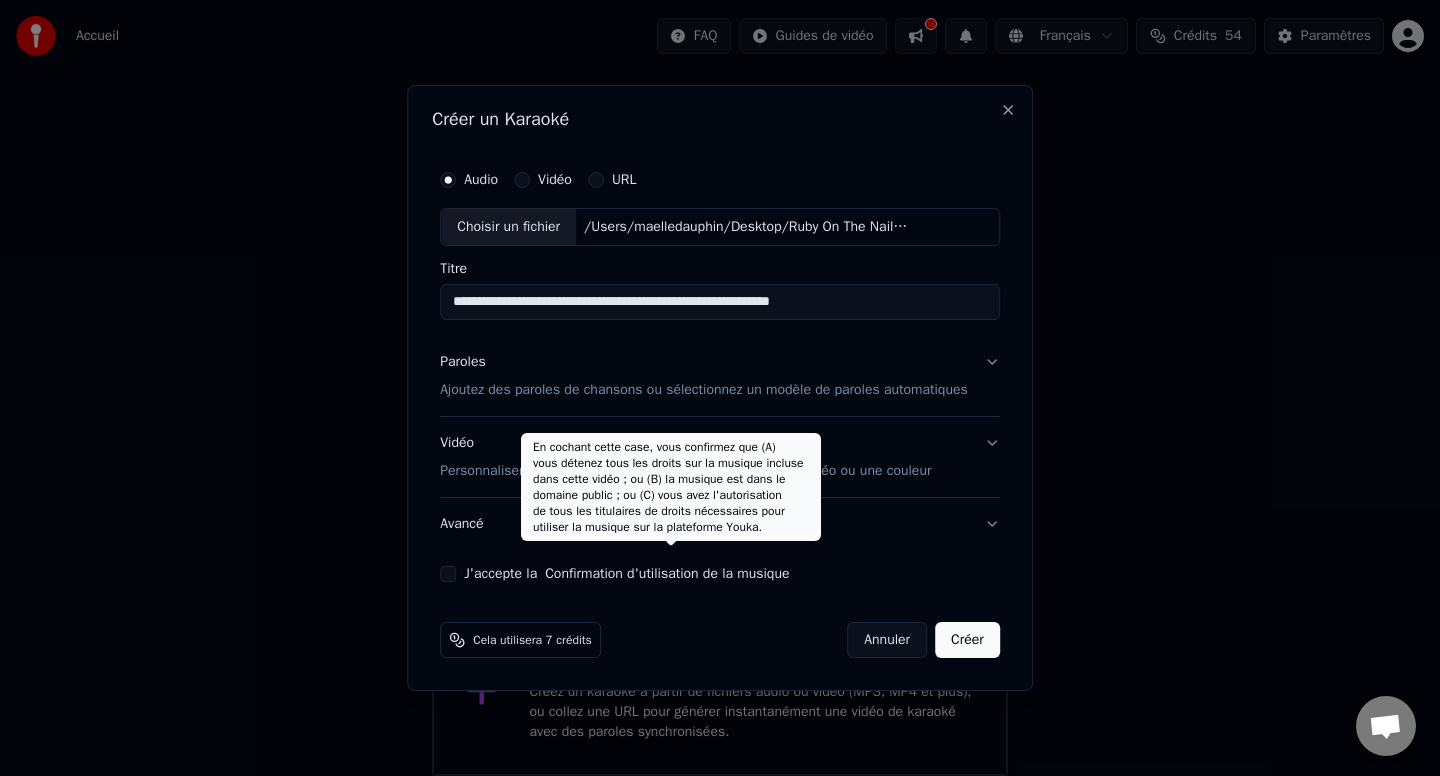 click on "**********" at bounding box center [720, 371] 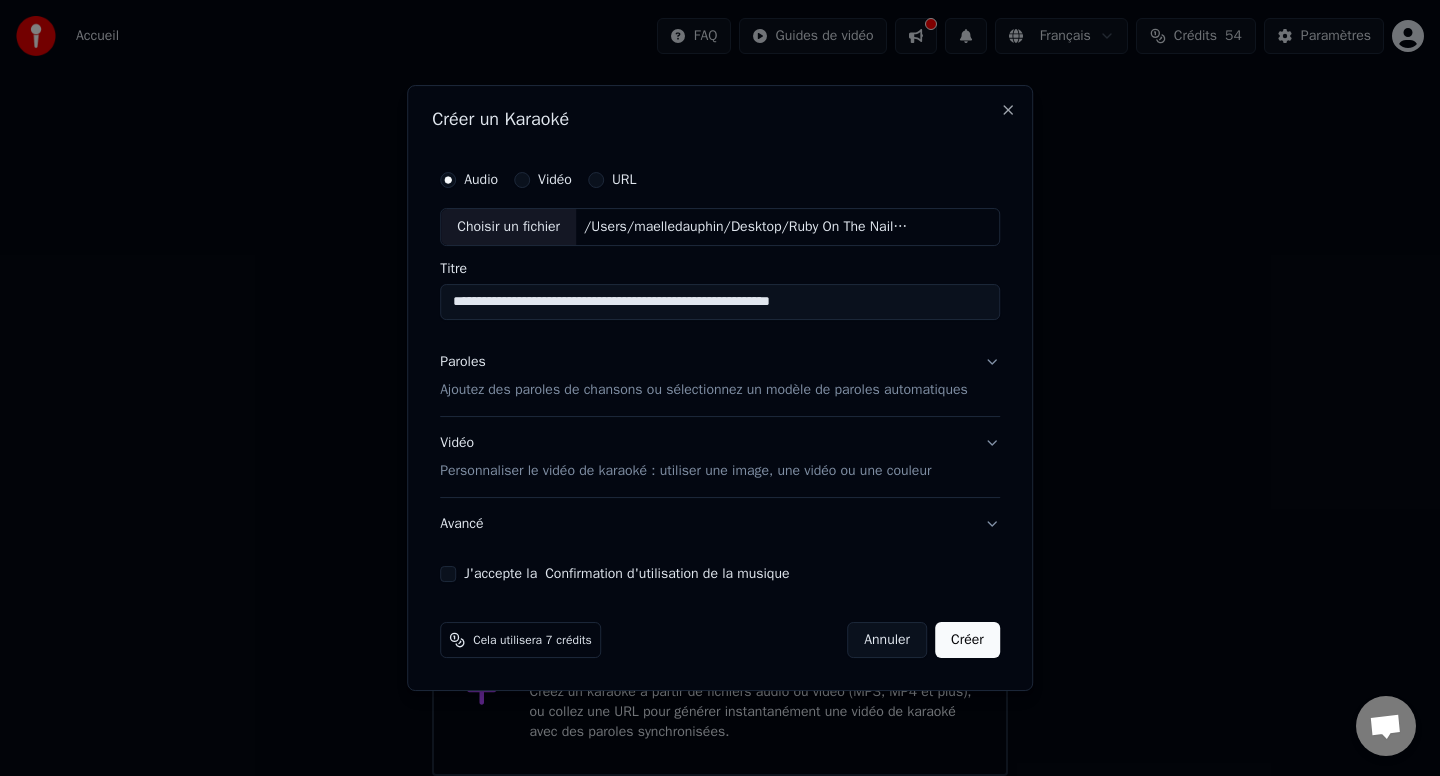 click on "J'accepte la   Confirmation d'utilisation de la musique" at bounding box center (448, 574) 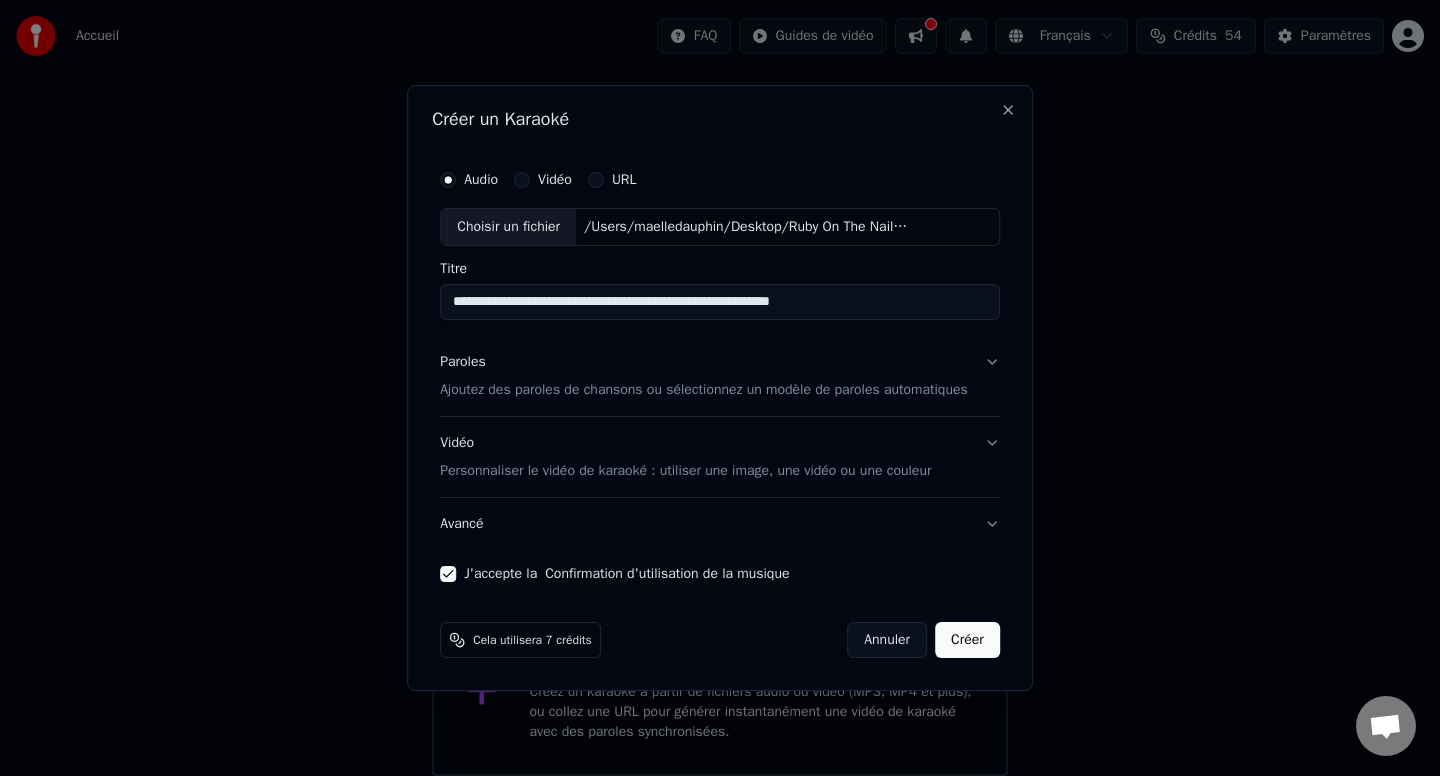 click on "Créer" at bounding box center [967, 640] 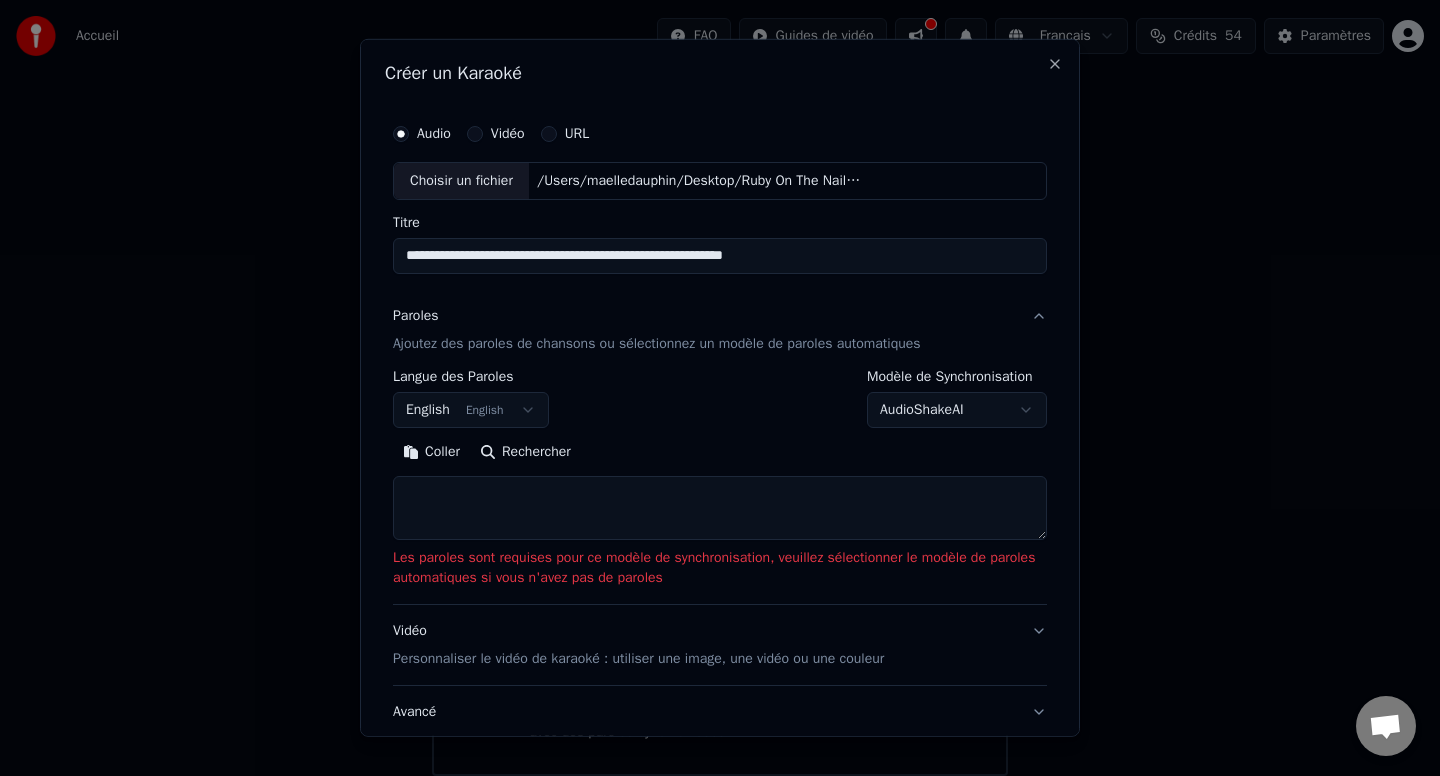 click on "English English" at bounding box center (471, 410) 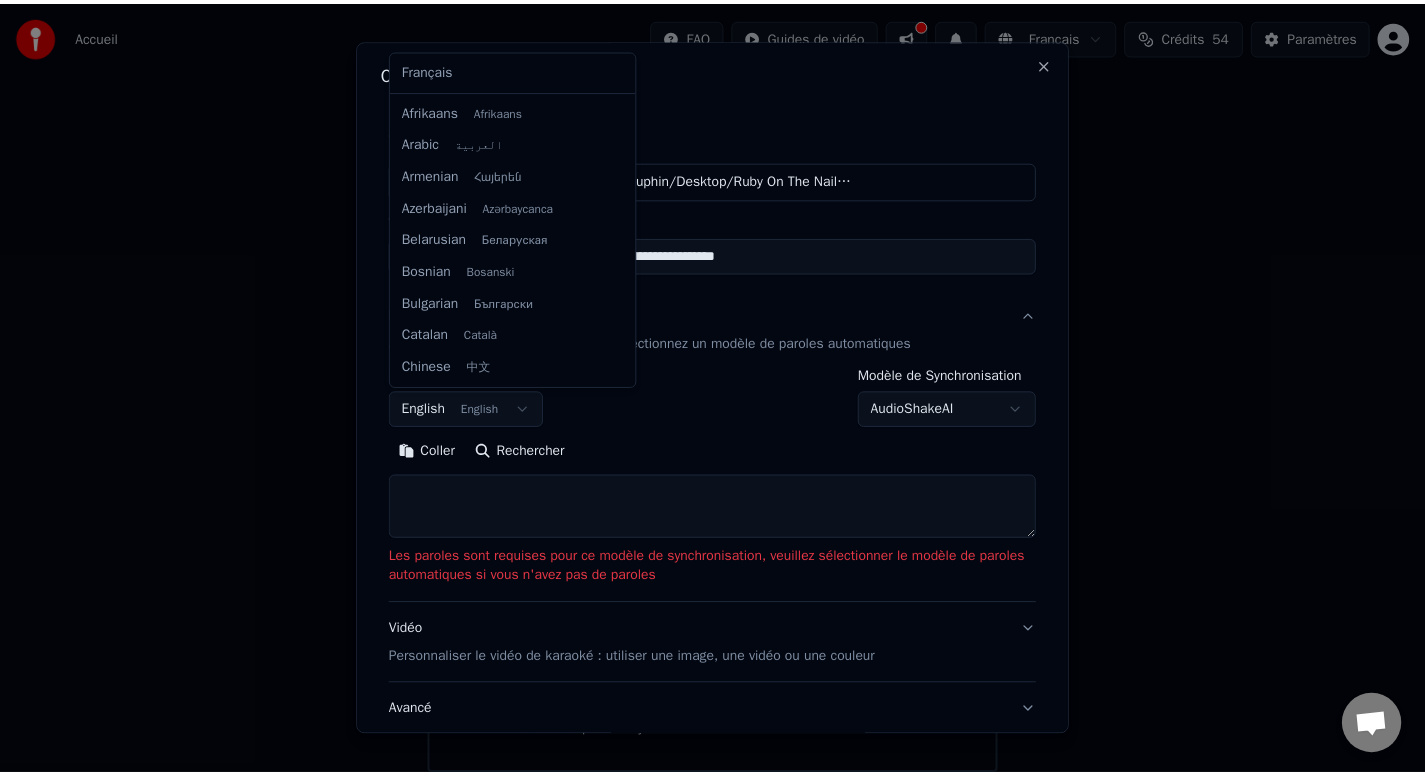 scroll, scrollTop: 160, scrollLeft: 0, axis: vertical 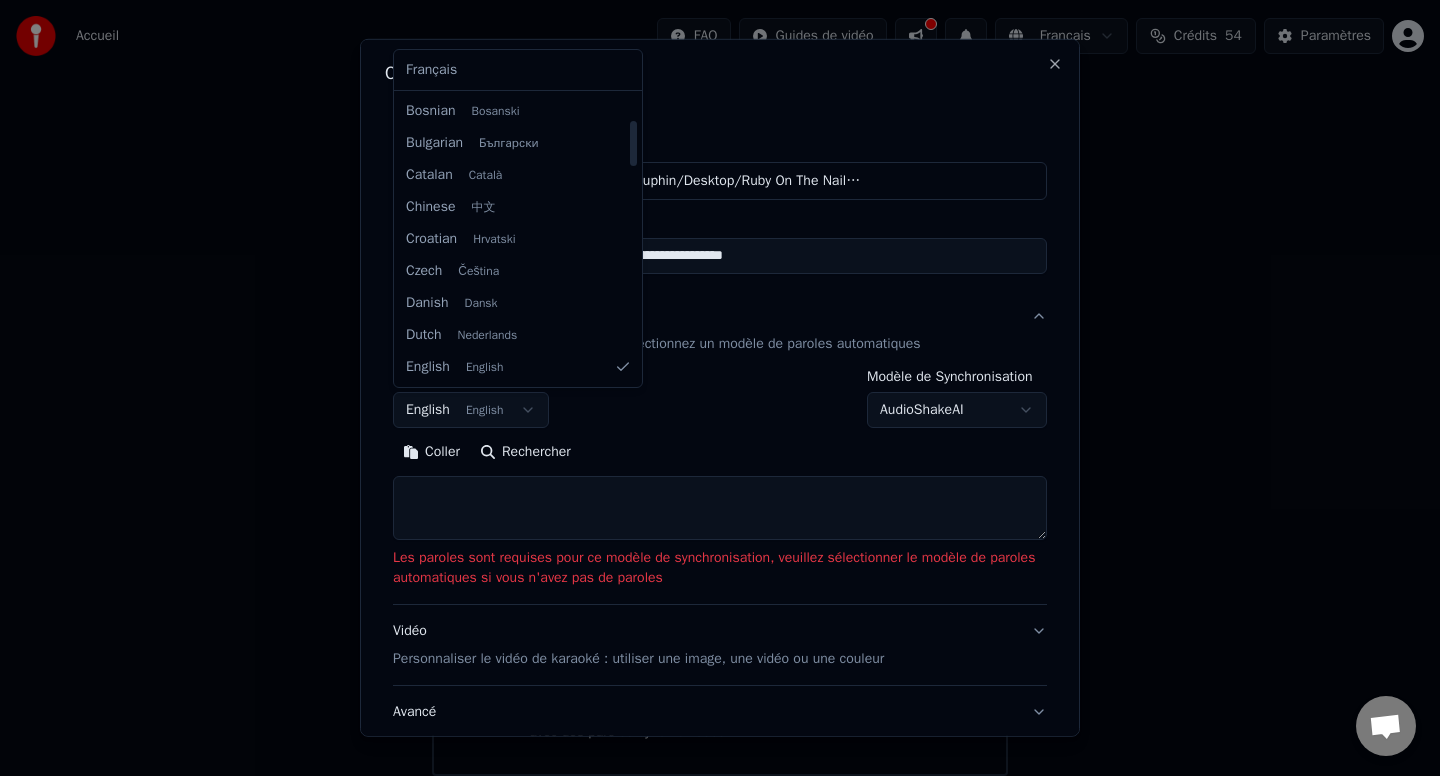select on "**" 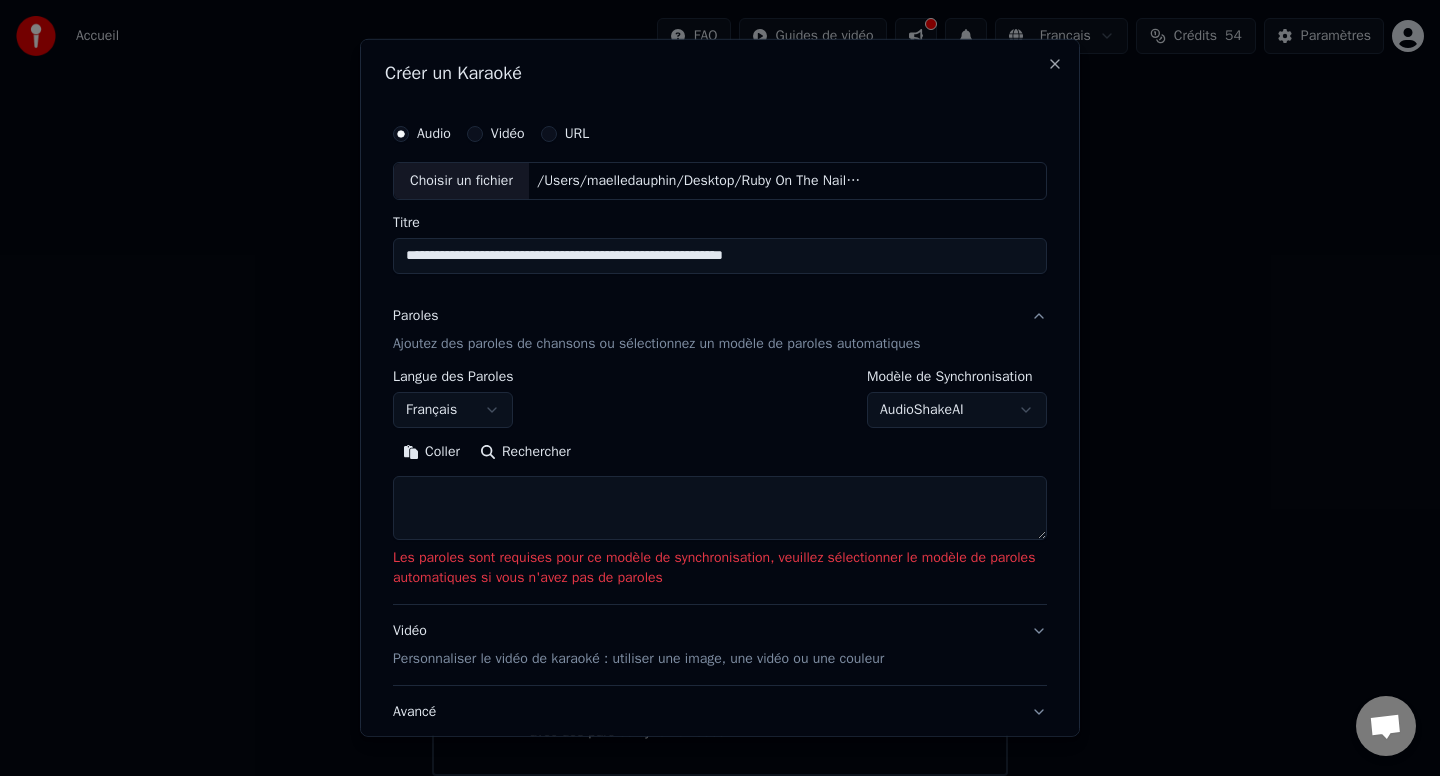 click on "AudioShakeAI" at bounding box center [957, 410] 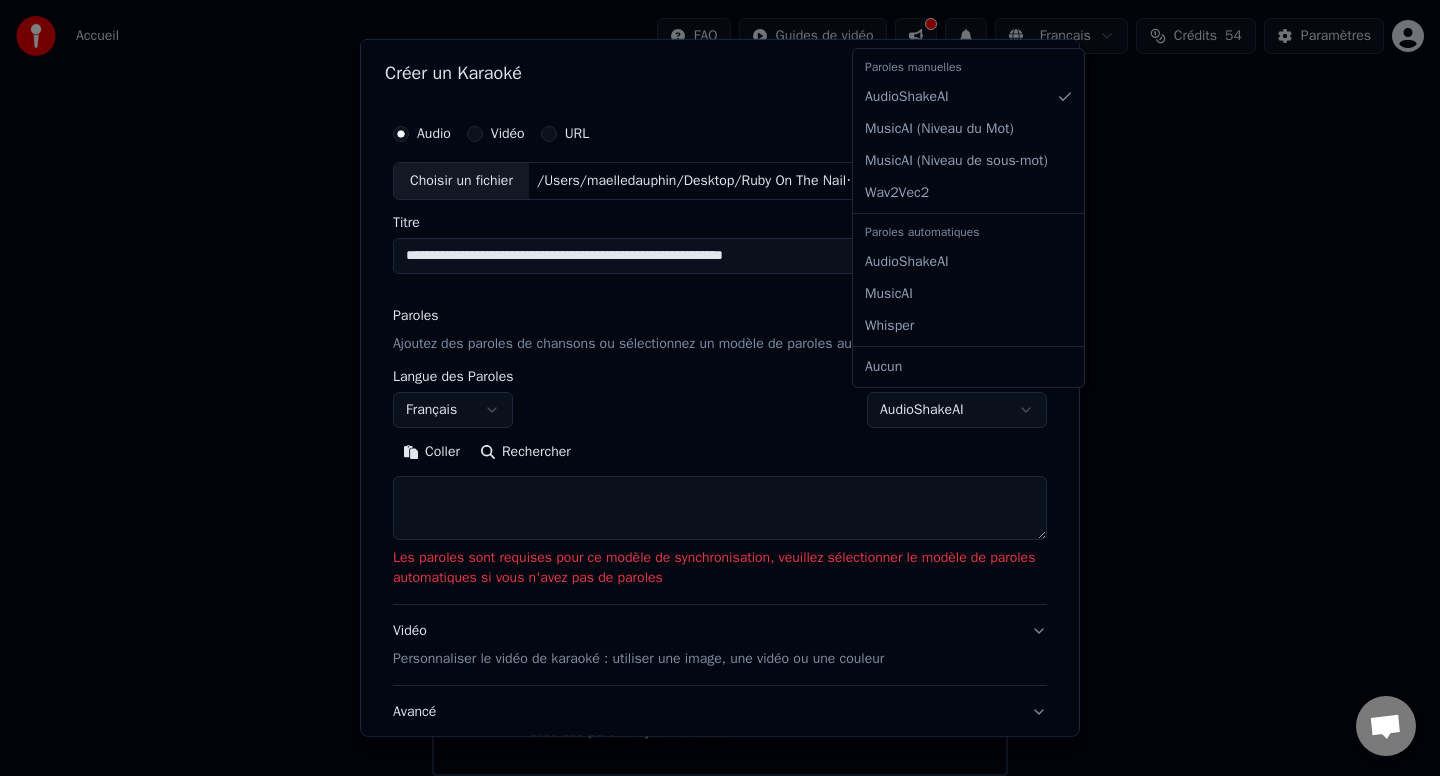 select on "**********" 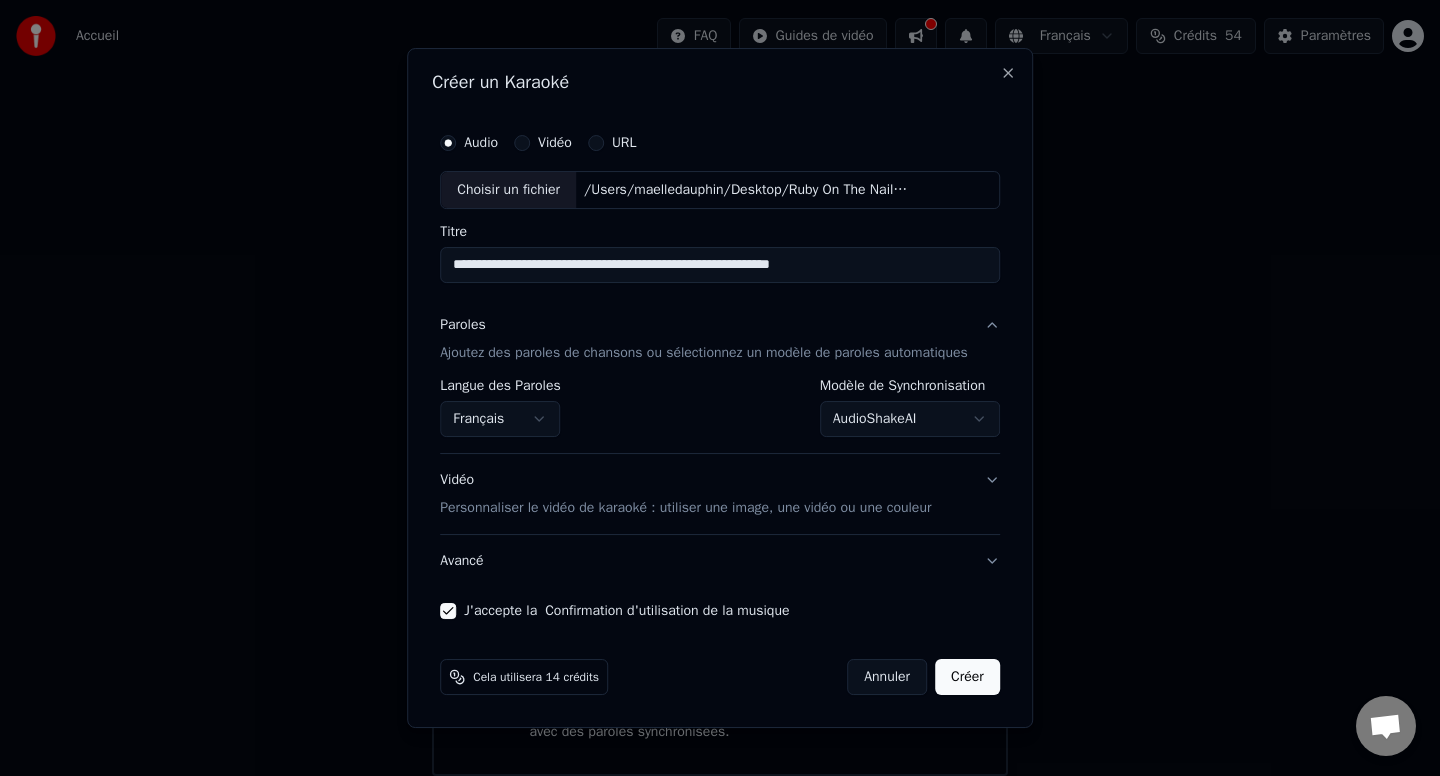 click on "Créer" at bounding box center (967, 677) 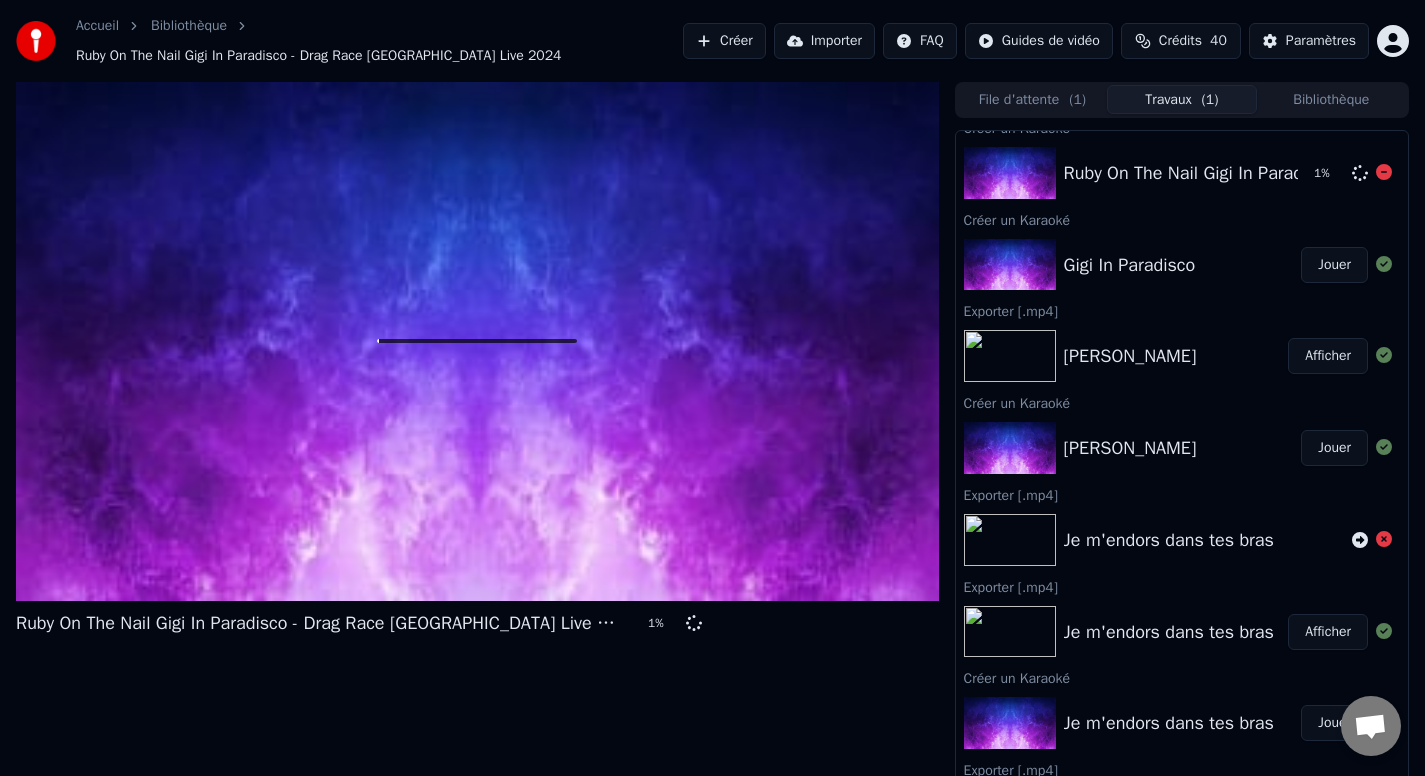 scroll, scrollTop: 0, scrollLeft: 0, axis: both 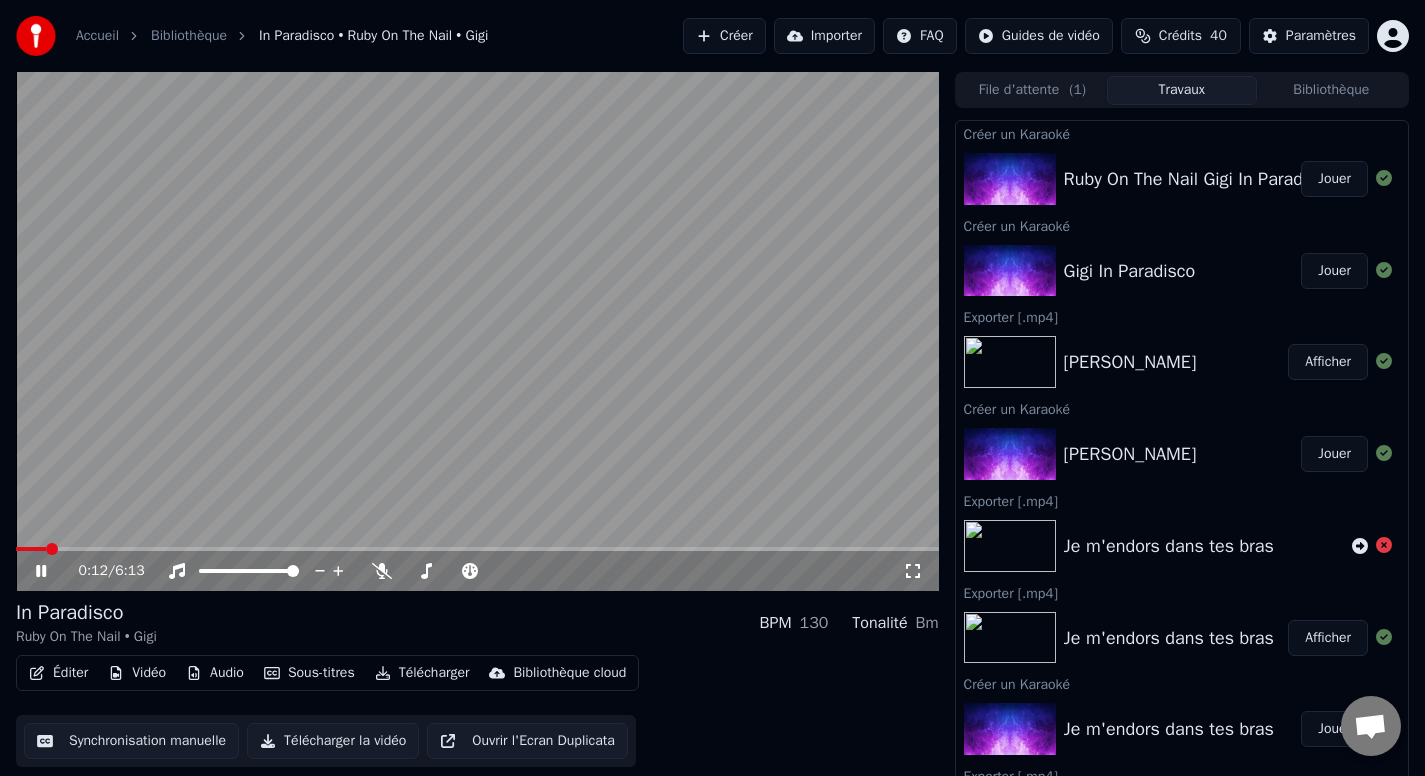 click at bounding box center (477, 331) 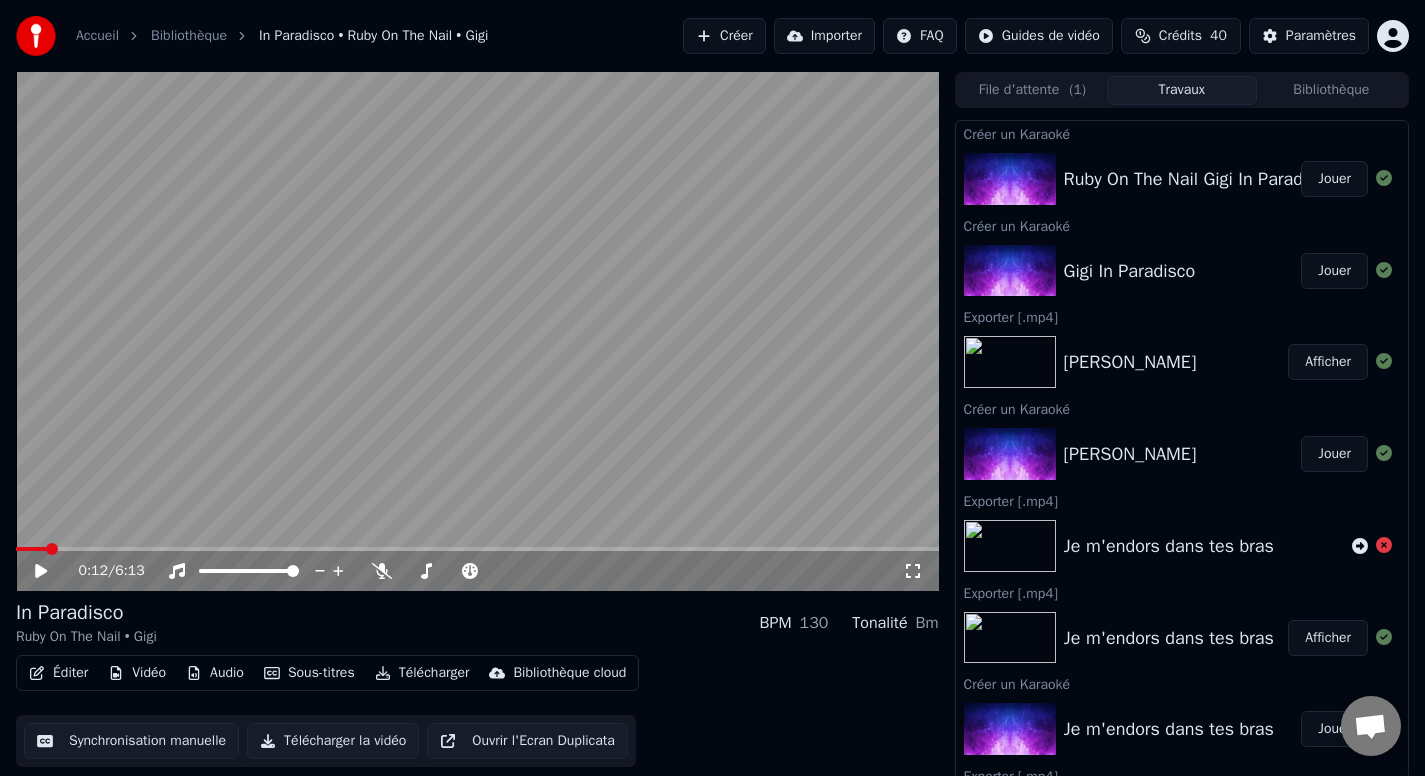 click at bounding box center [477, 331] 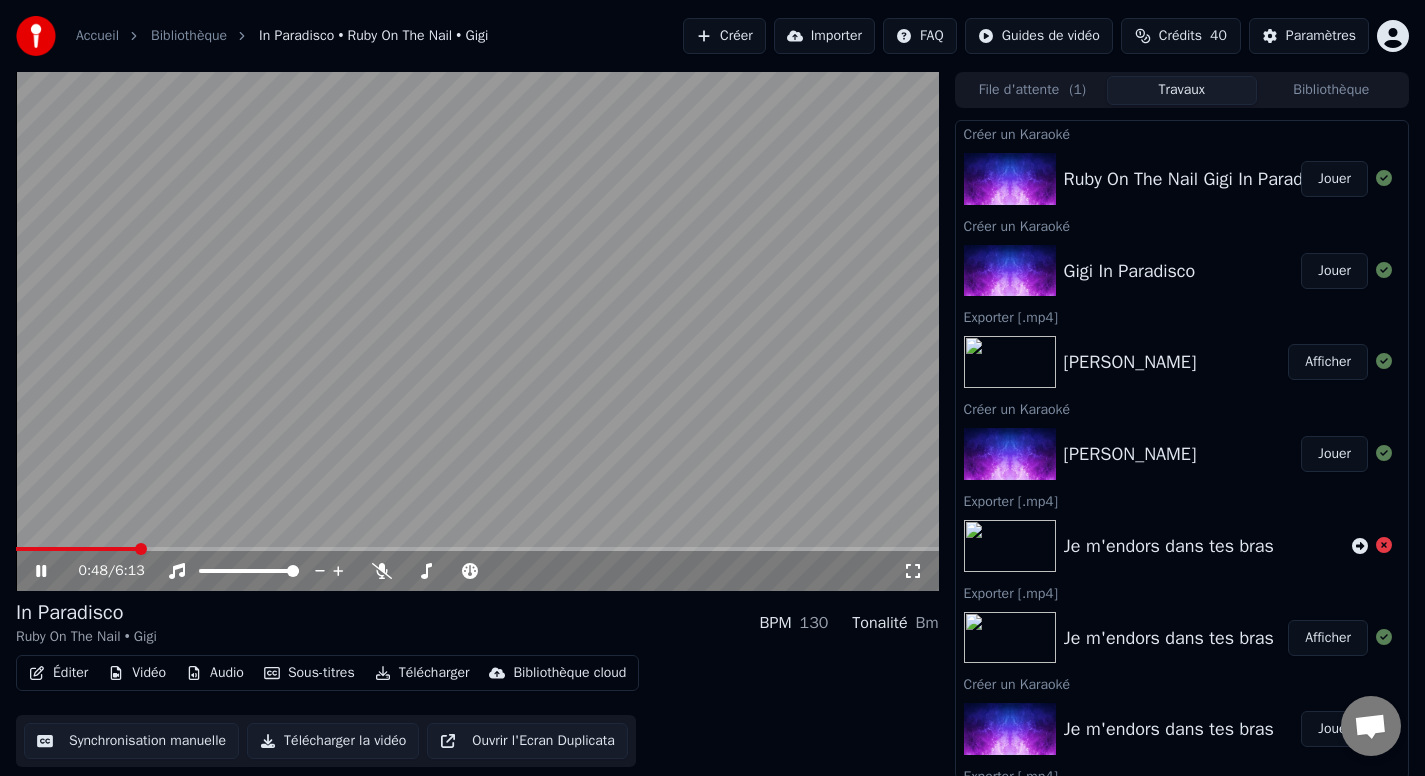 click 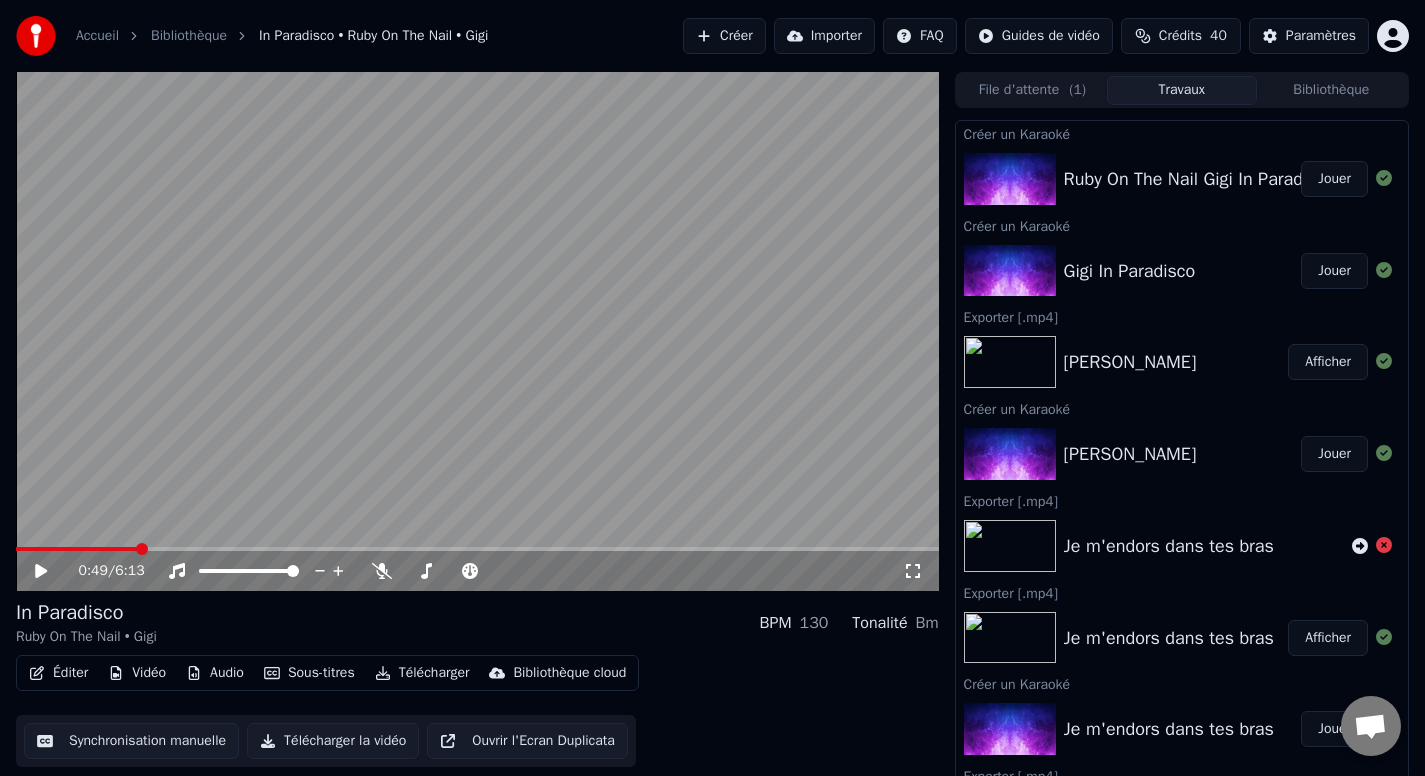 click at bounding box center (477, 331) 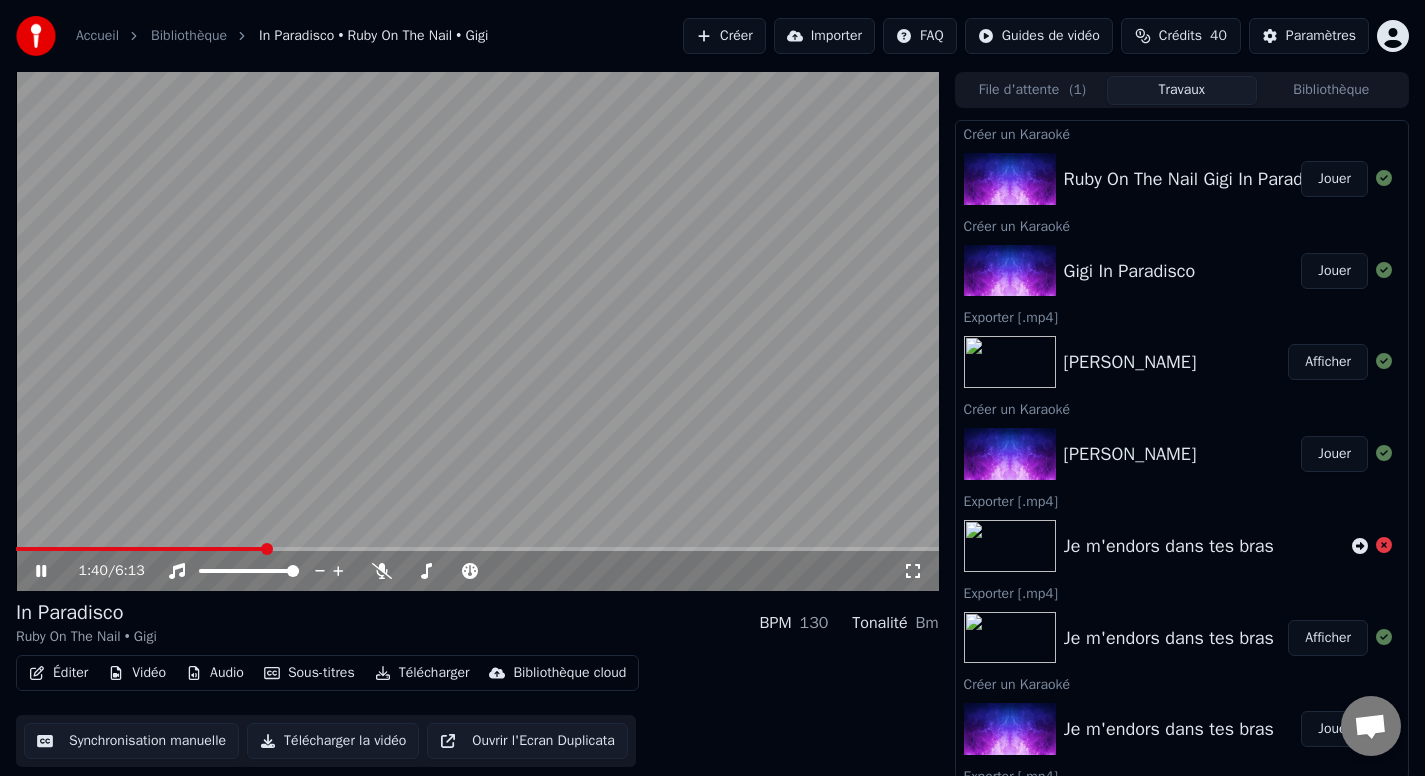 click at bounding box center (477, 549) 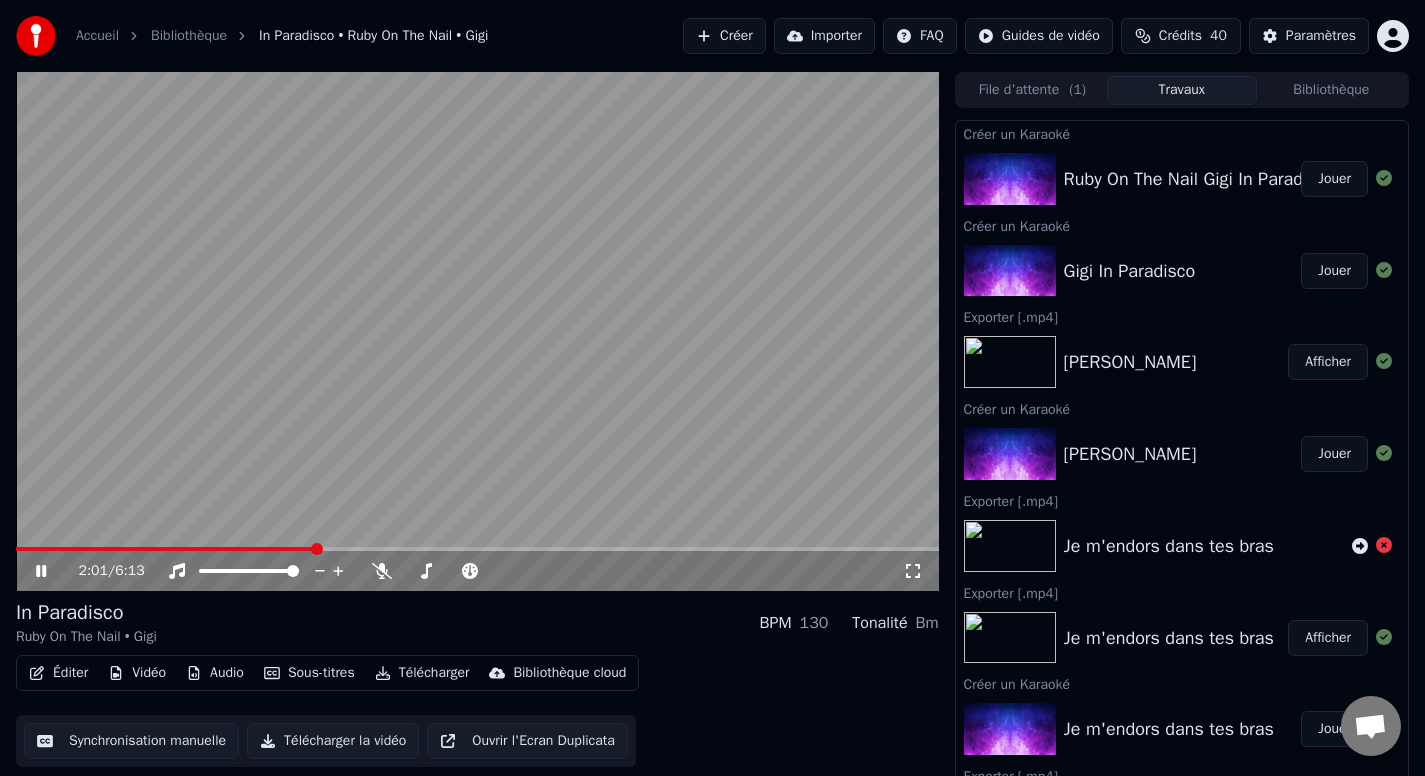 scroll, scrollTop: 4, scrollLeft: 0, axis: vertical 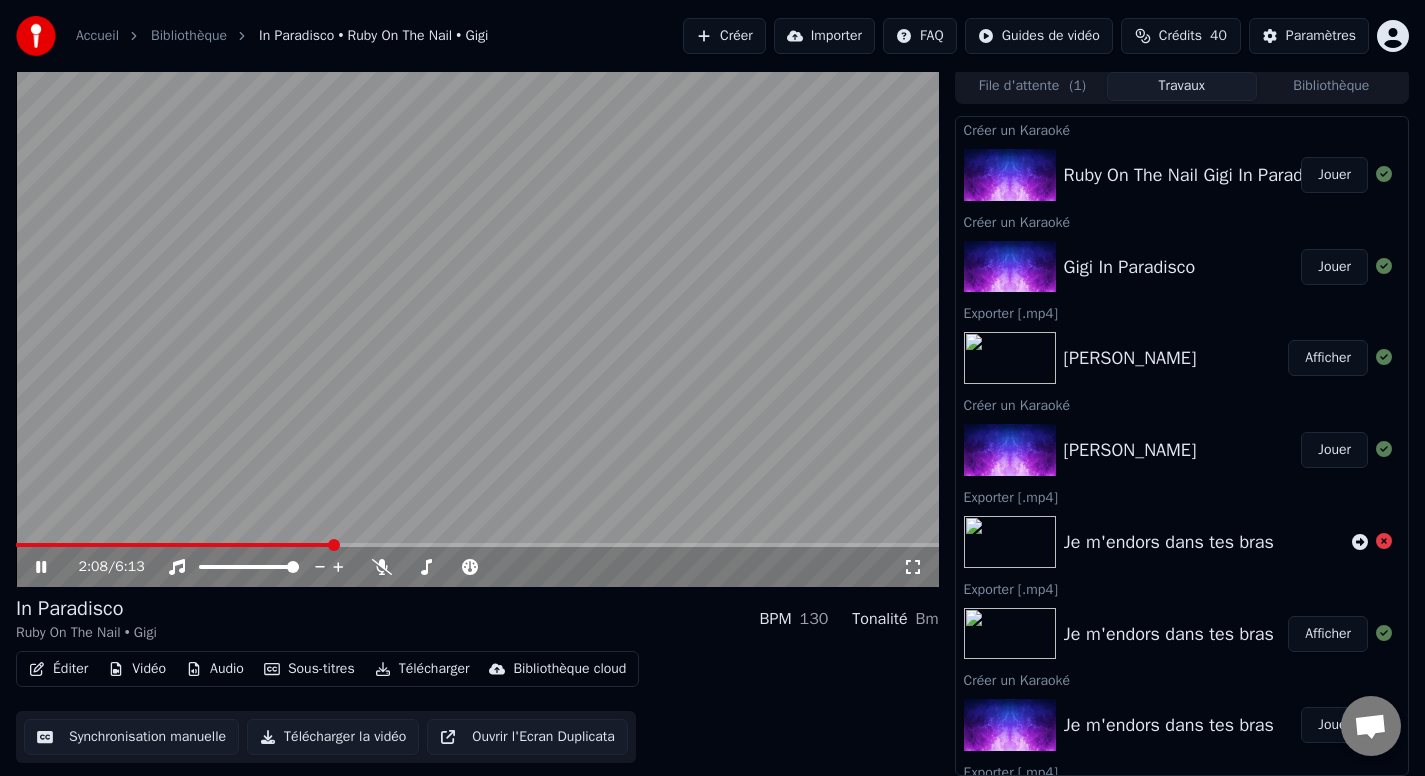 click at bounding box center (477, 545) 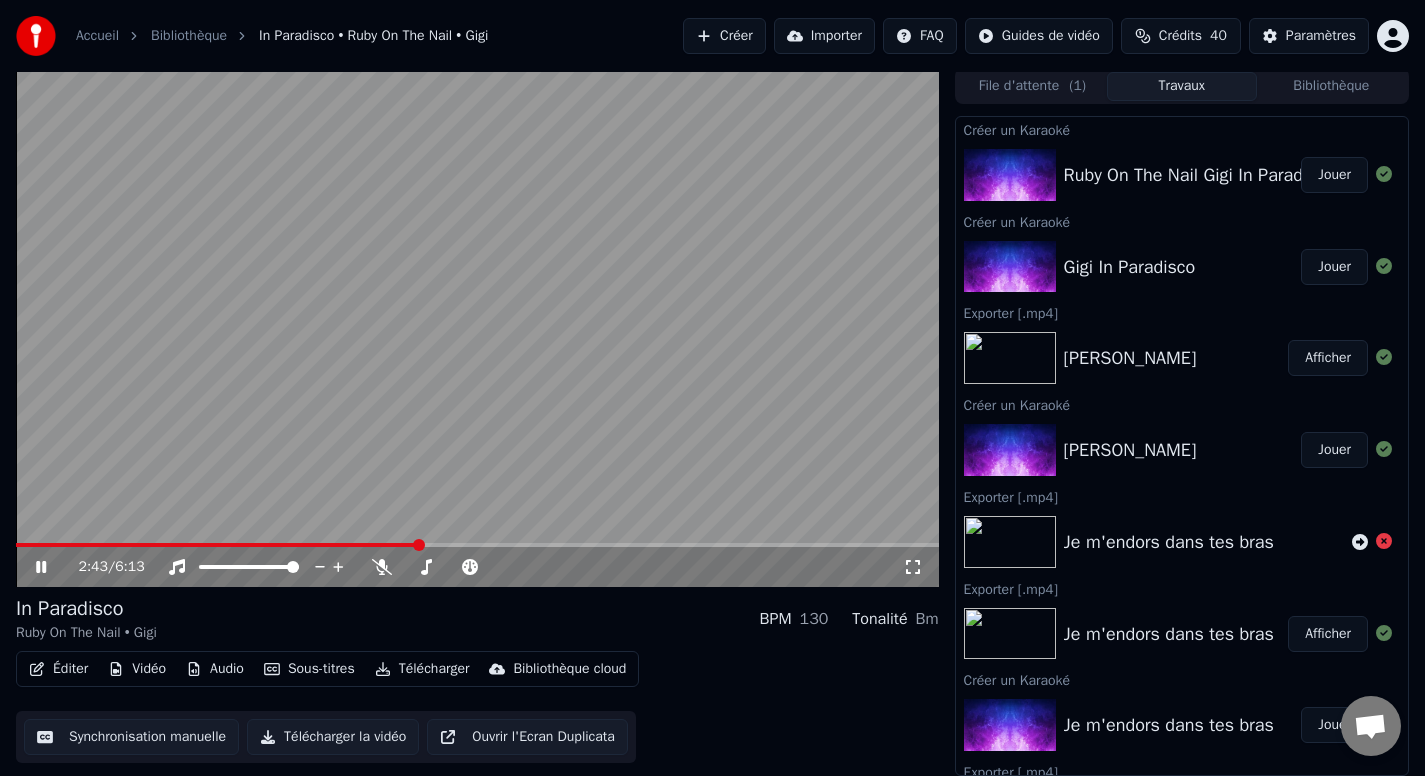 click at bounding box center [477, 545] 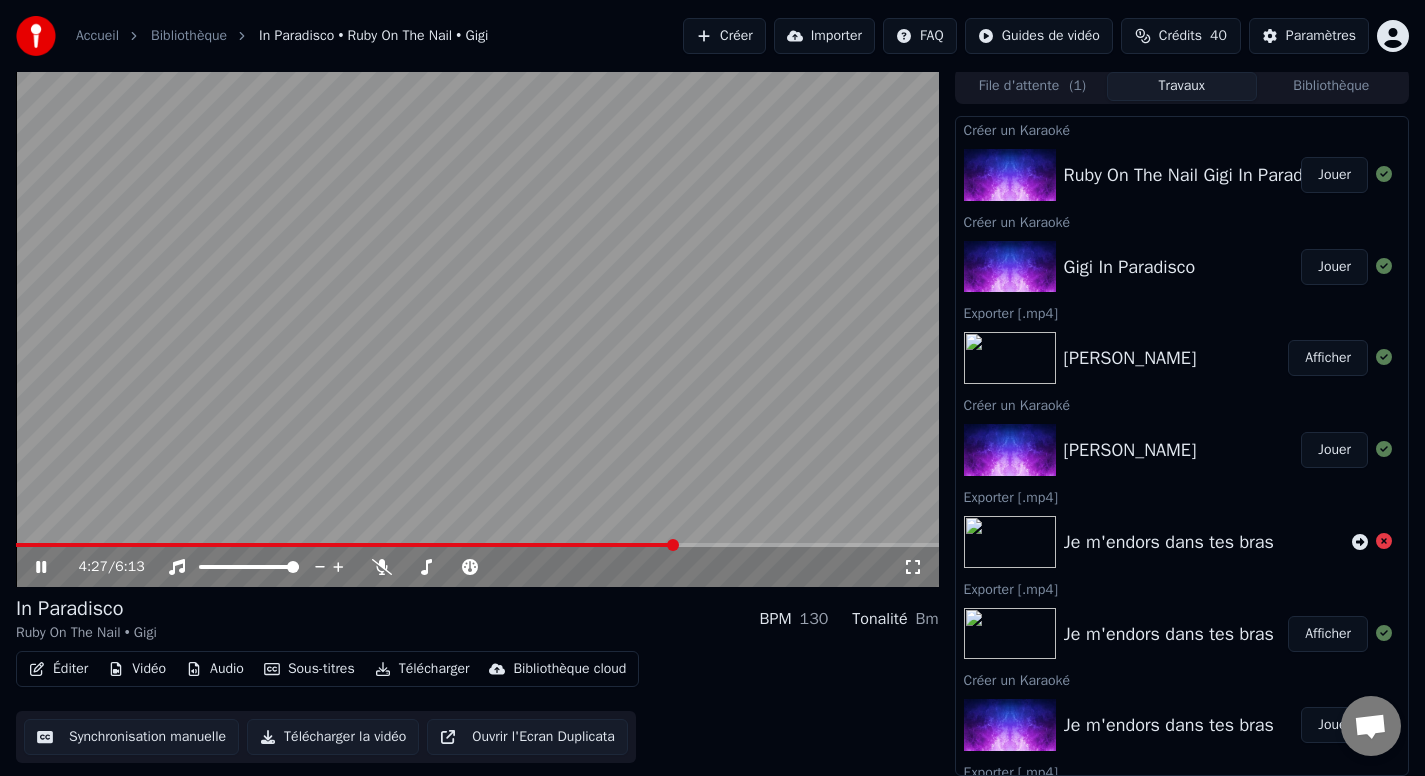 click at bounding box center [477, 327] 